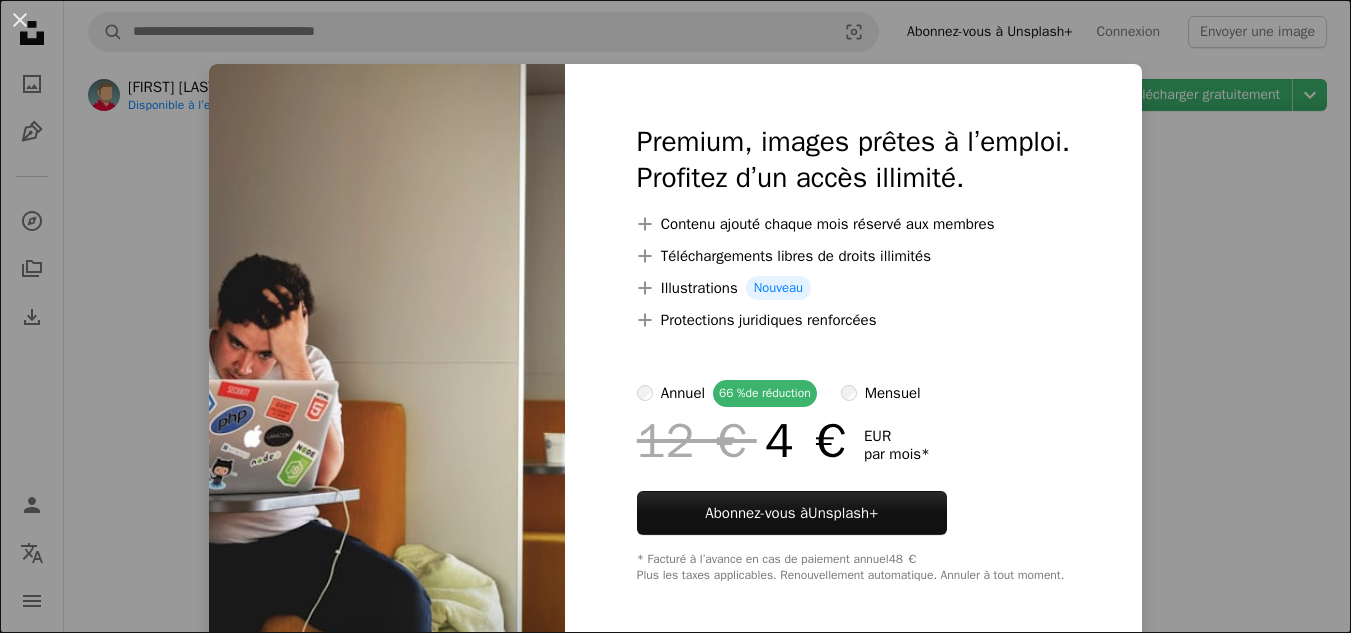 scroll, scrollTop: 0, scrollLeft: 0, axis: both 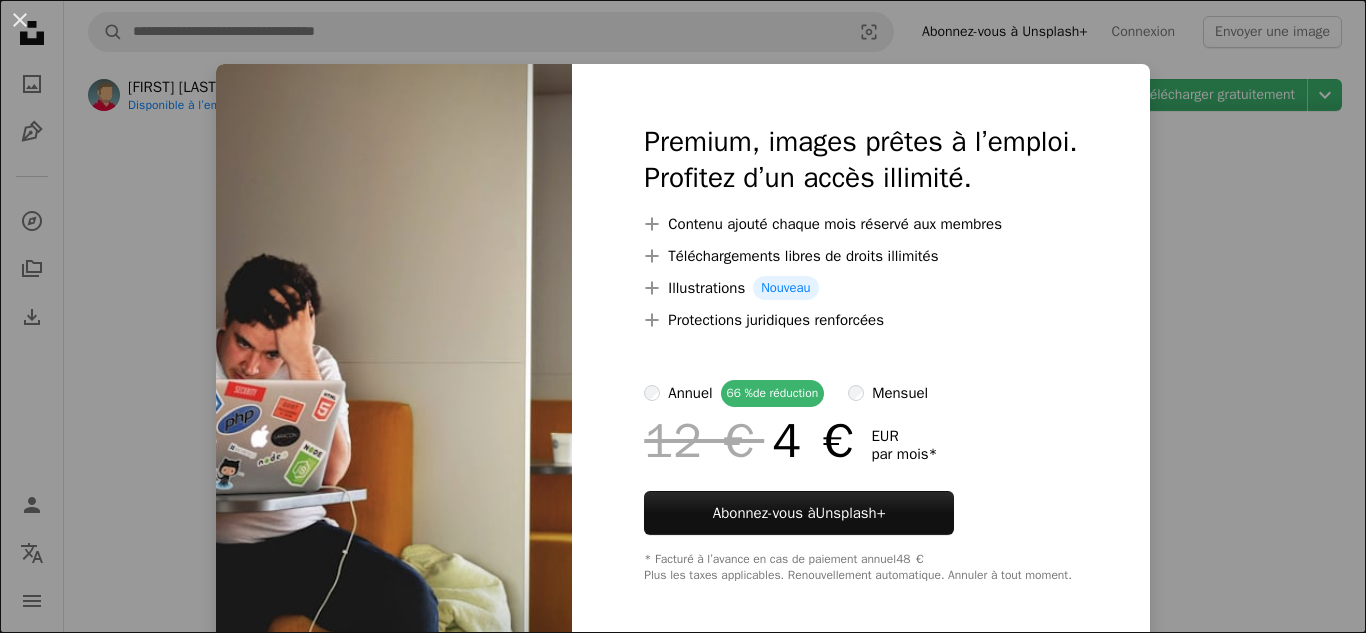 click at bounding box center [394, 353] 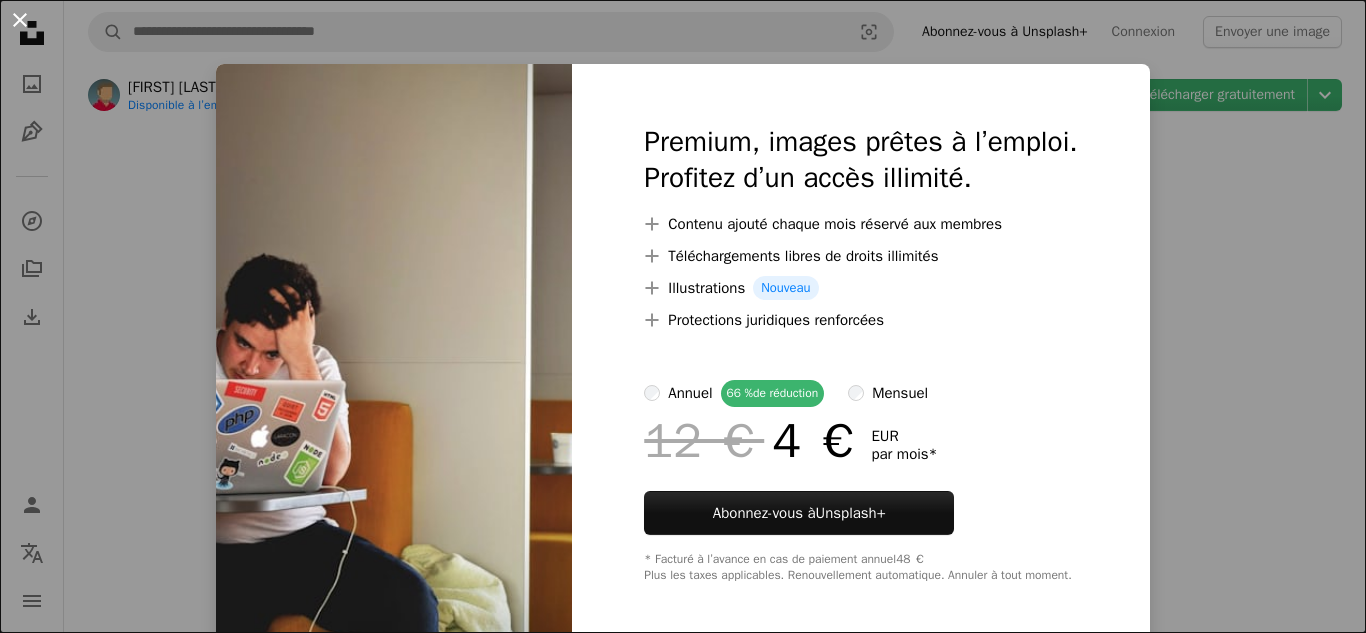 click on "An X shape" at bounding box center (20, 20) 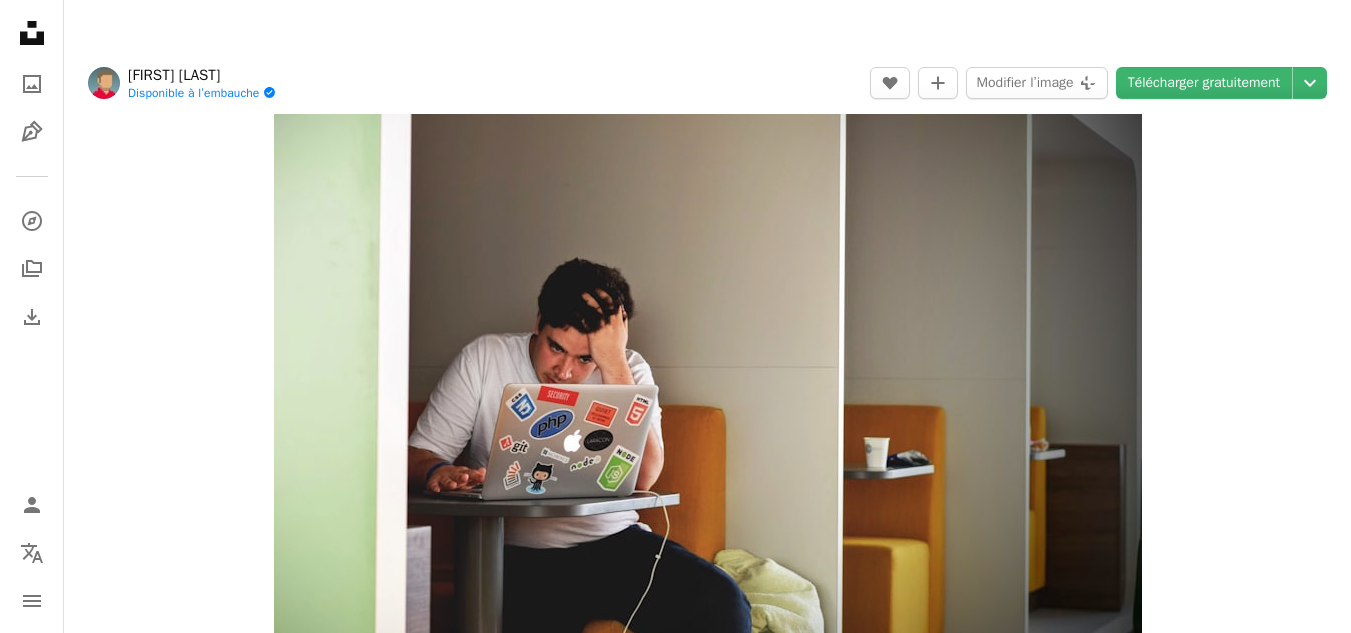scroll, scrollTop: 69, scrollLeft: 0, axis: vertical 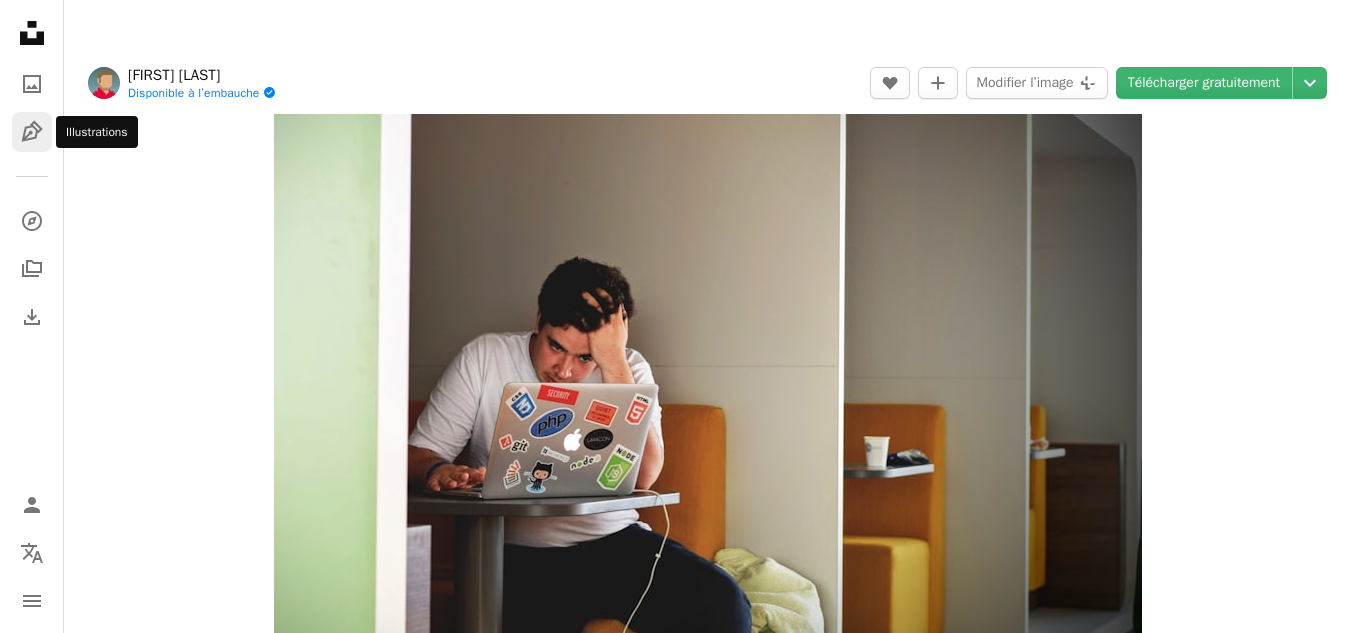 click on "Pen Tool" at bounding box center [32, 132] 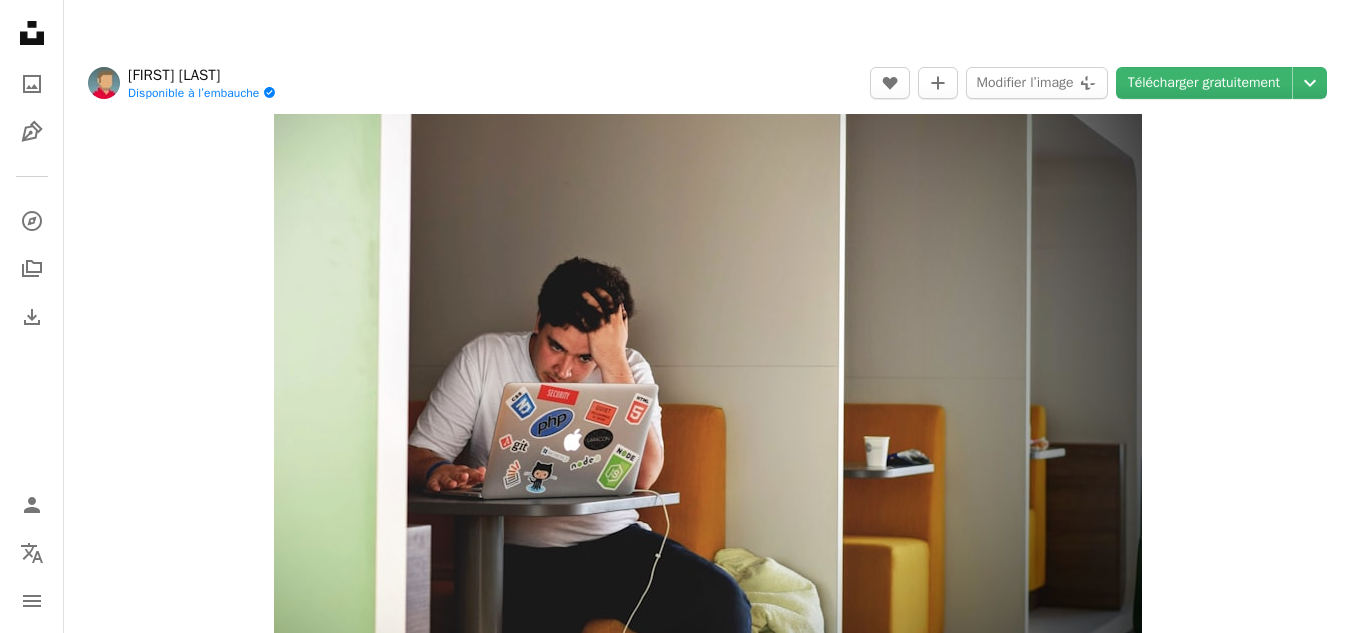 drag, startPoint x: 254, startPoint y: 140, endPoint x: 751, endPoint y: 273, distance: 514.4881 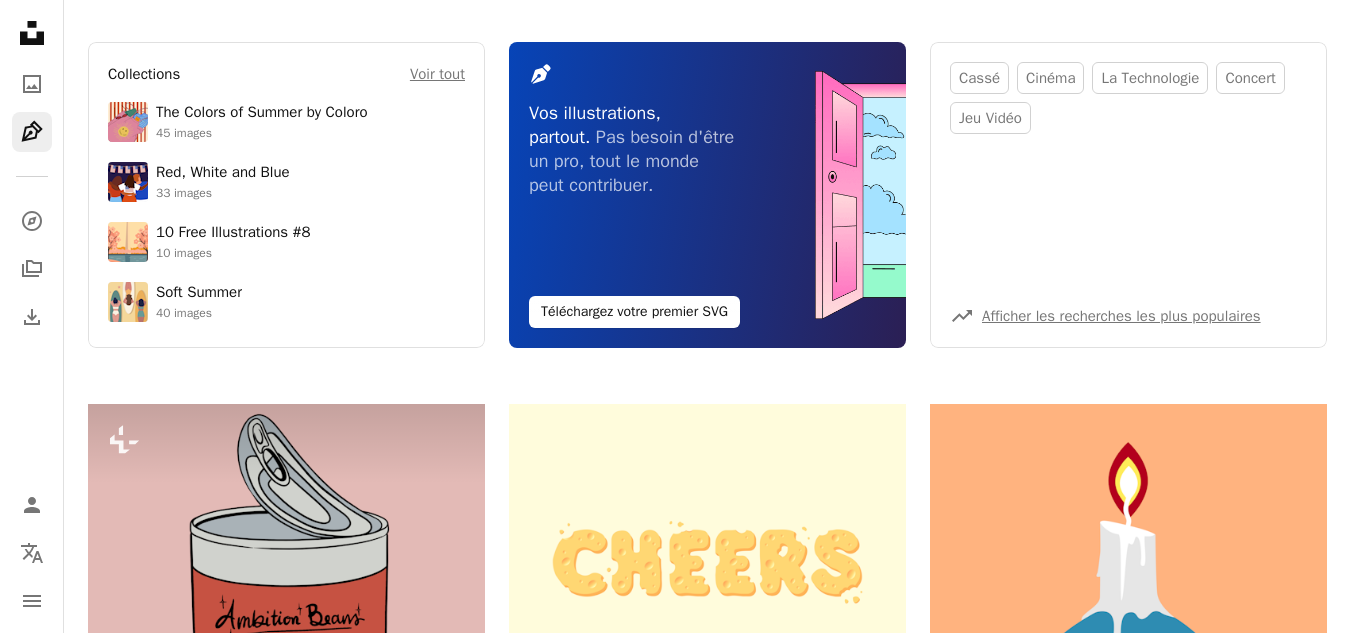scroll, scrollTop: 0, scrollLeft: 0, axis: both 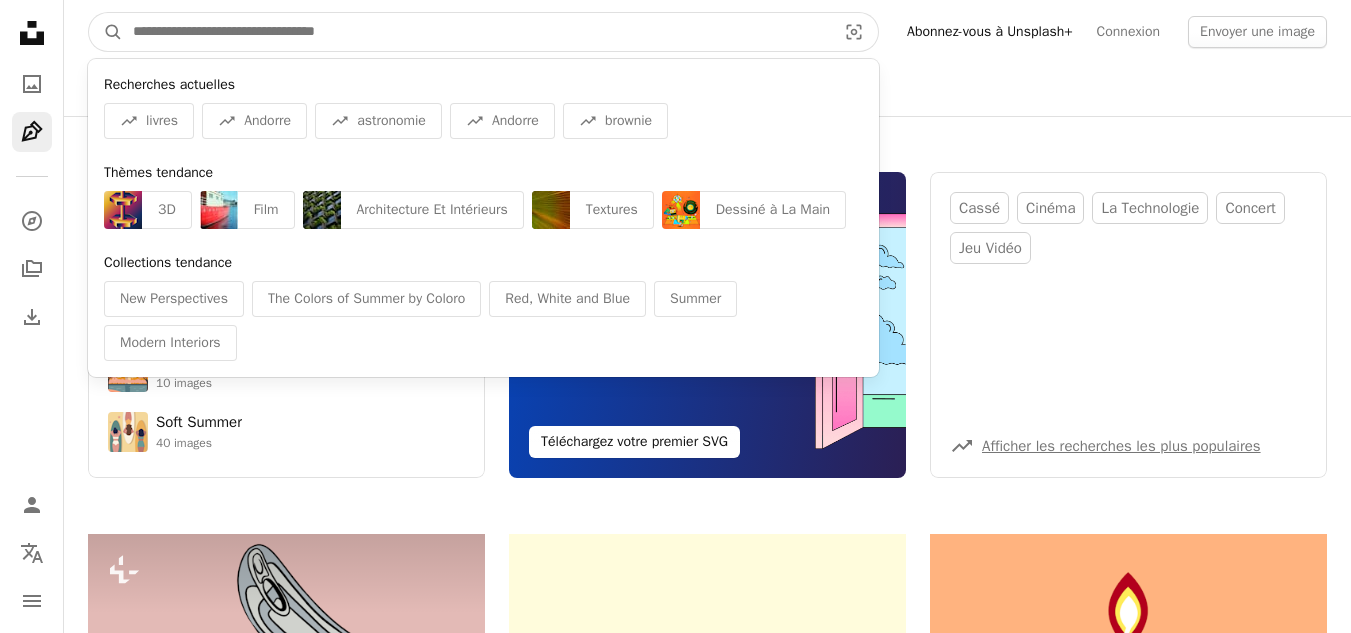 click at bounding box center [476, 32] 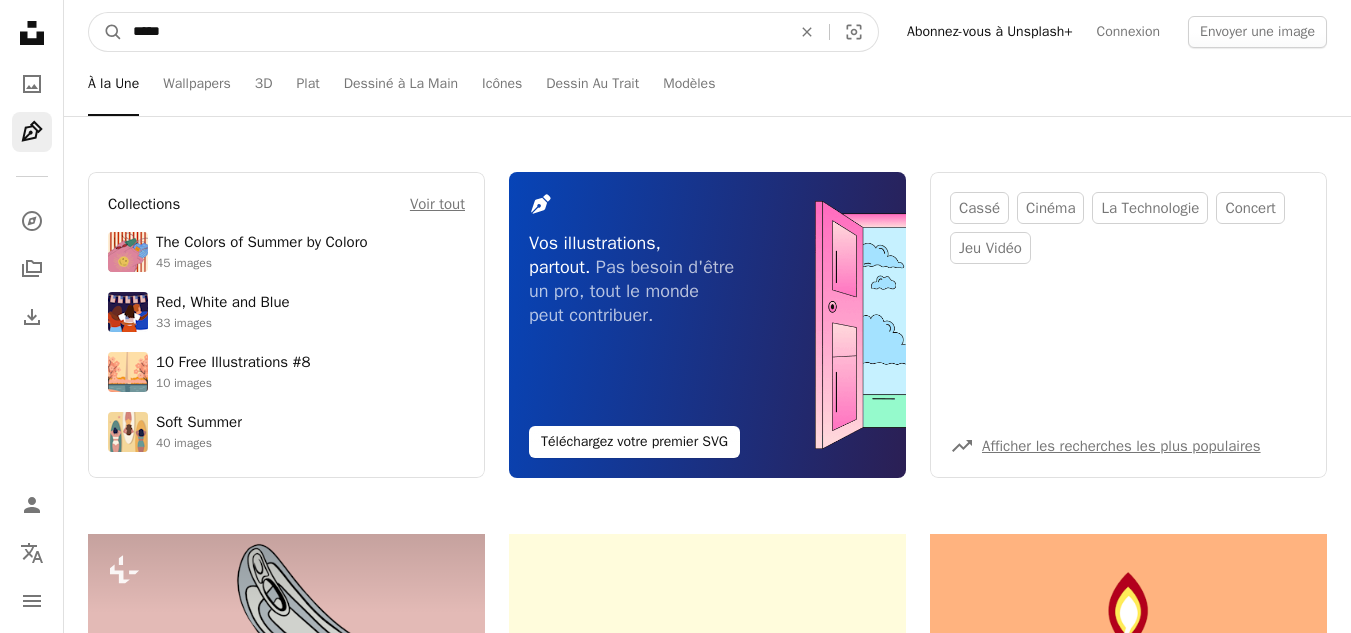 type on "*****" 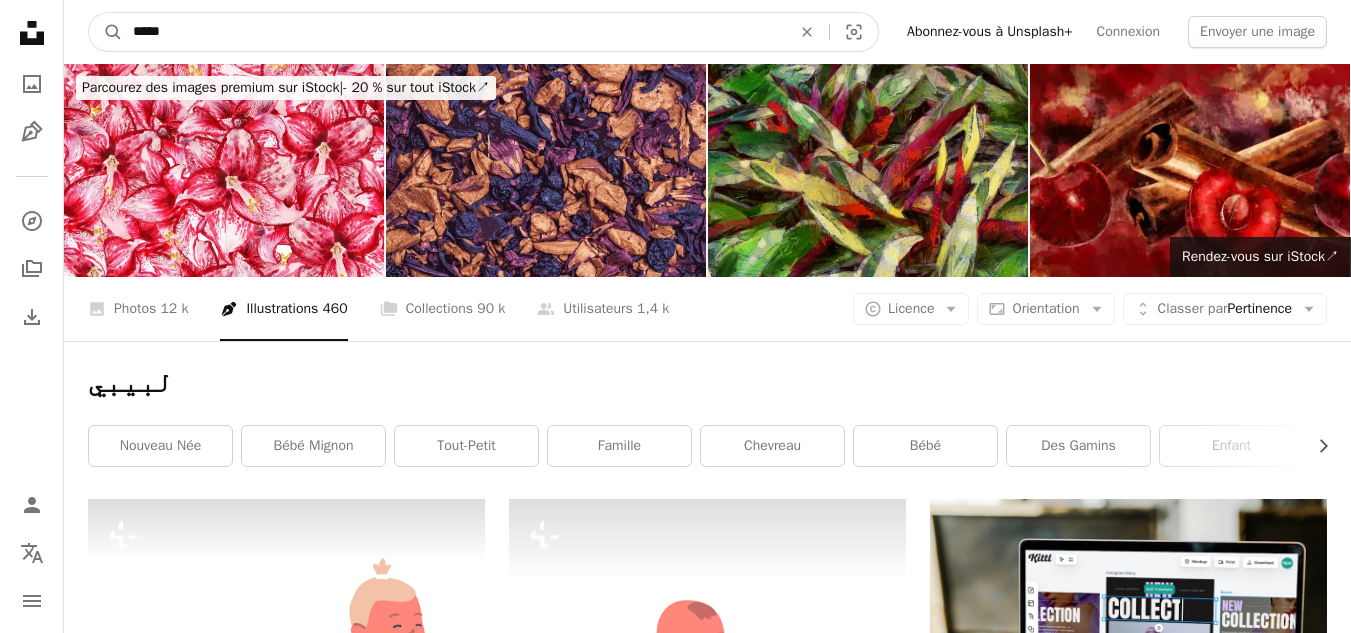click on "*****" at bounding box center (454, 32) 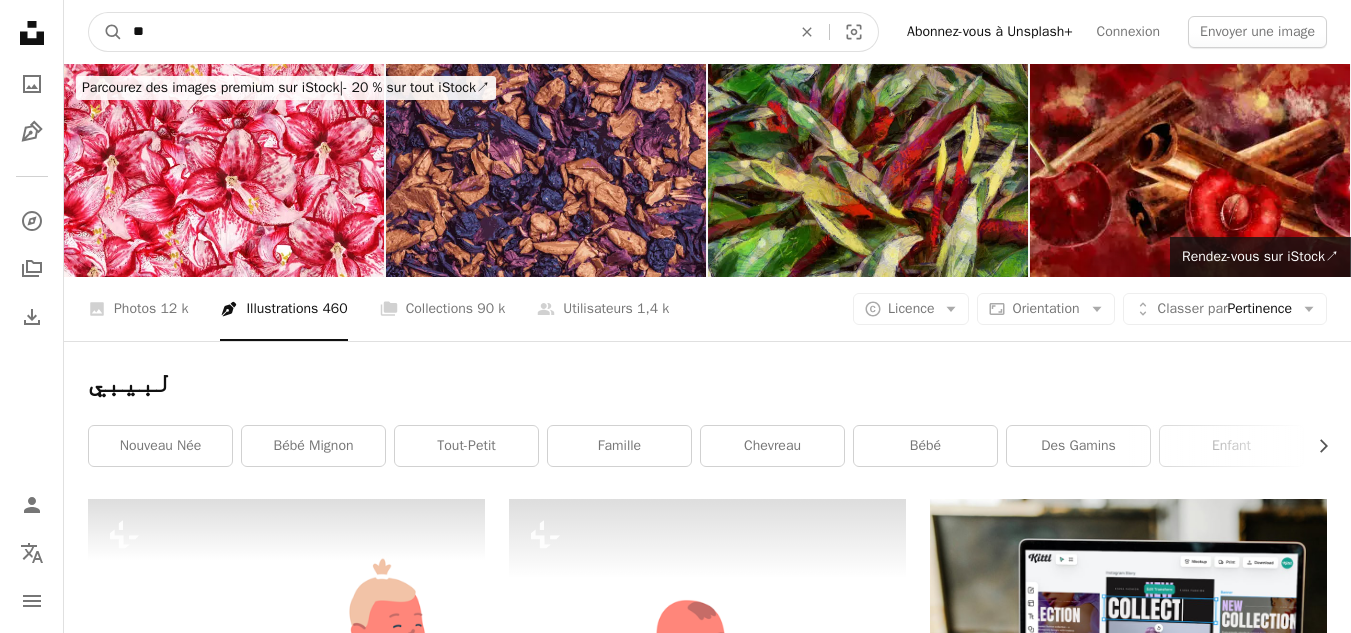 type on "*" 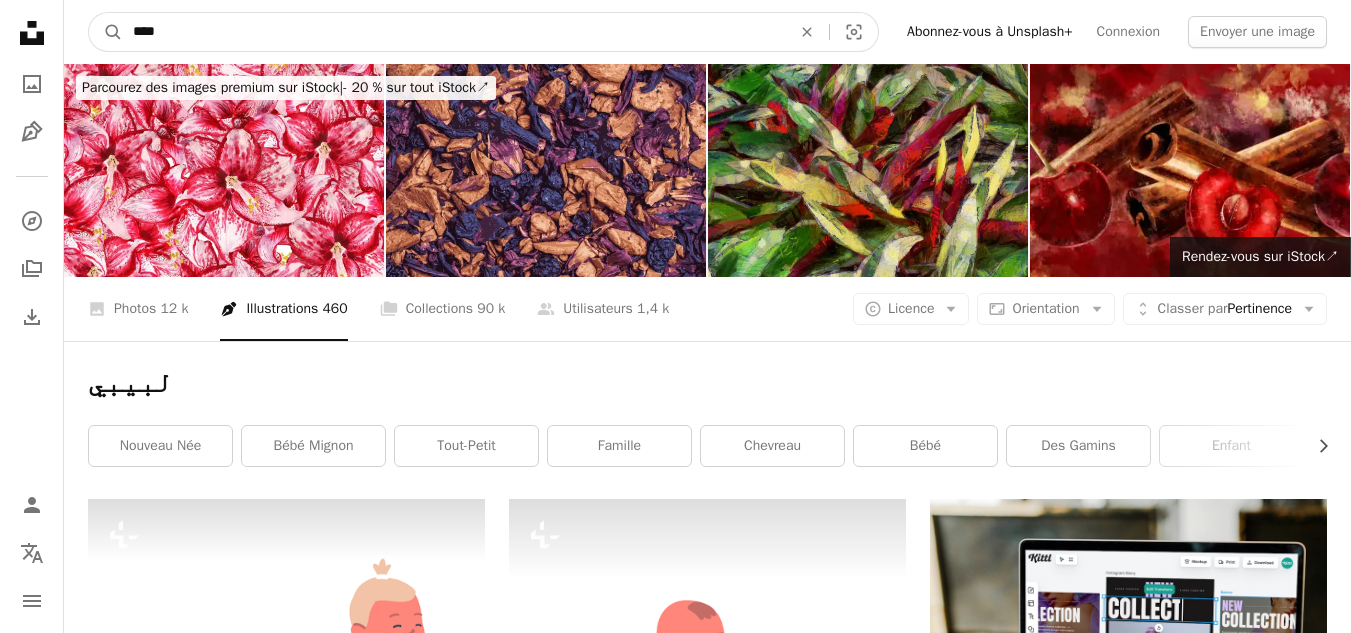 type on "****" 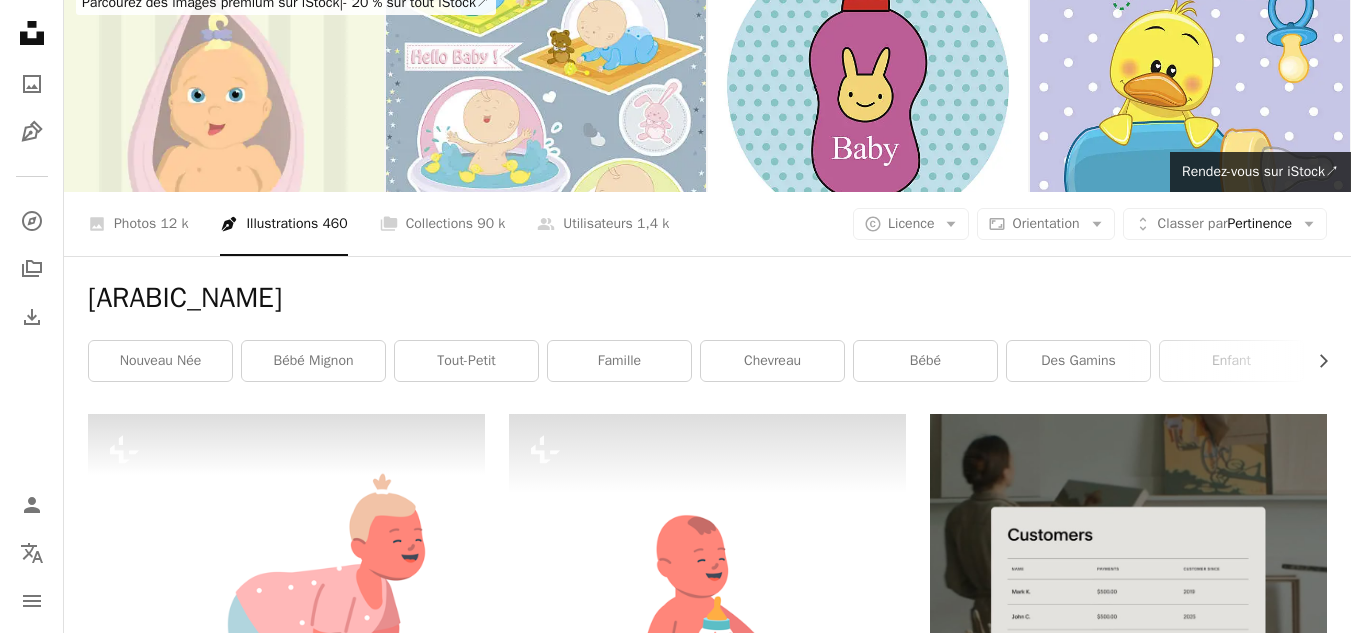 scroll, scrollTop: 0, scrollLeft: 0, axis: both 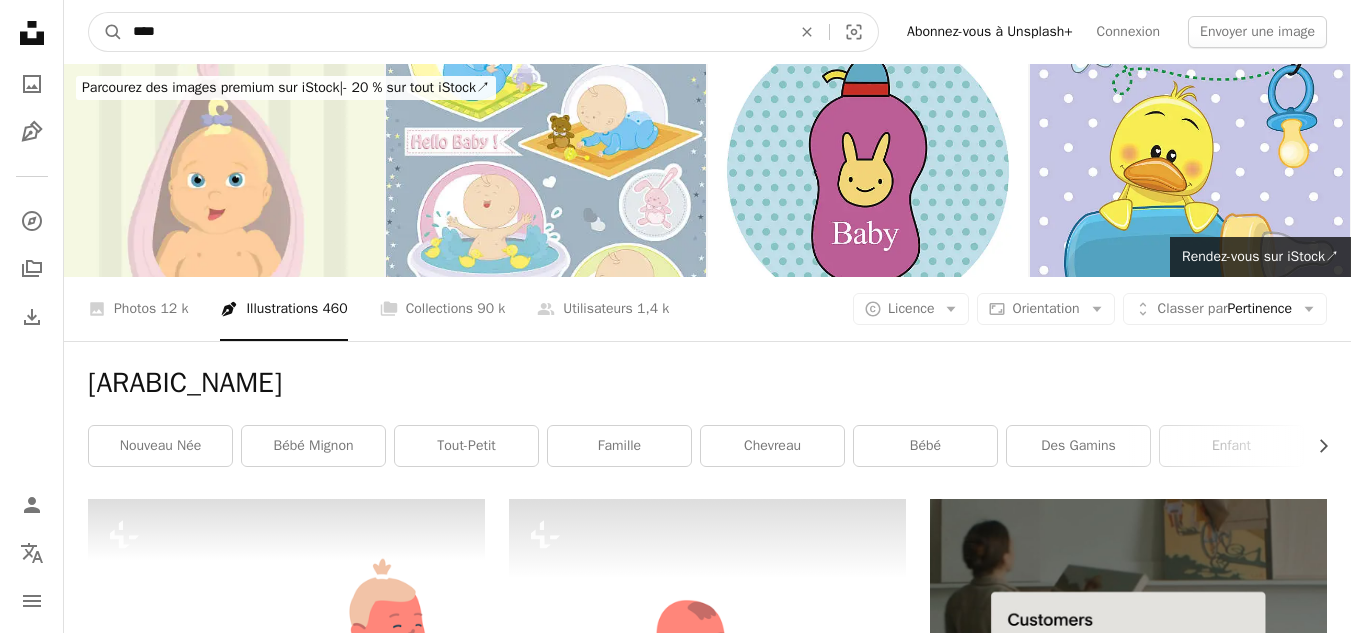 click on "****" at bounding box center (454, 32) 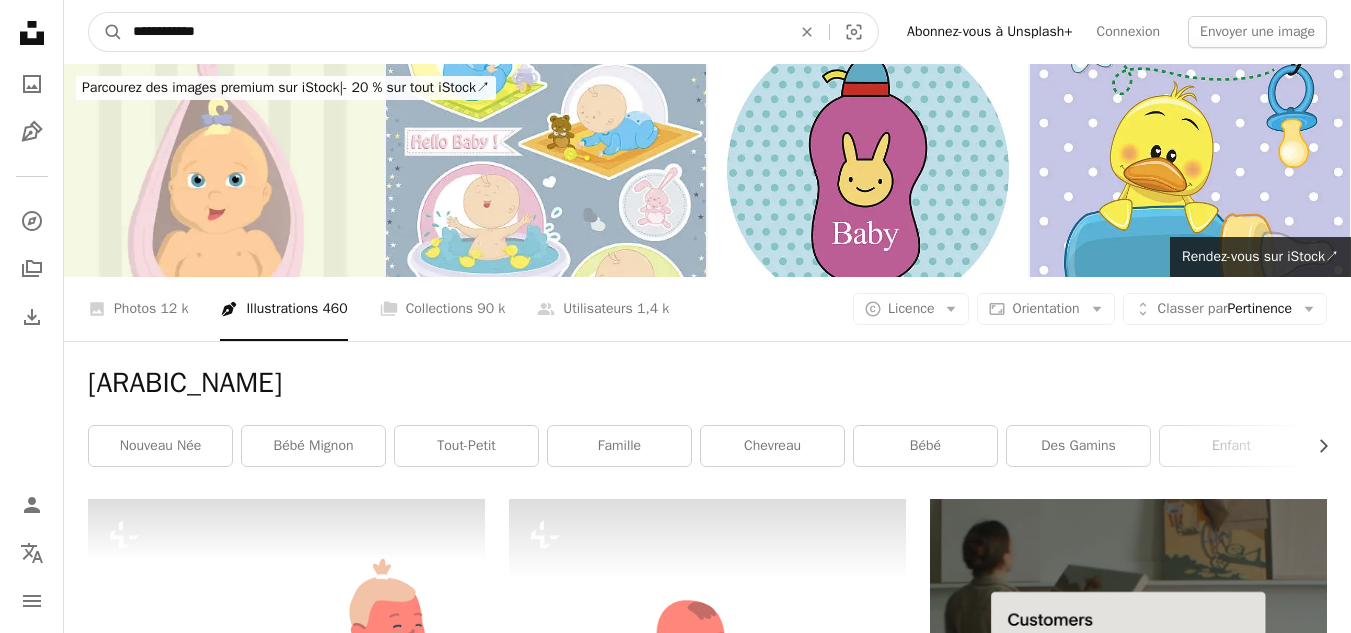 type on "**********" 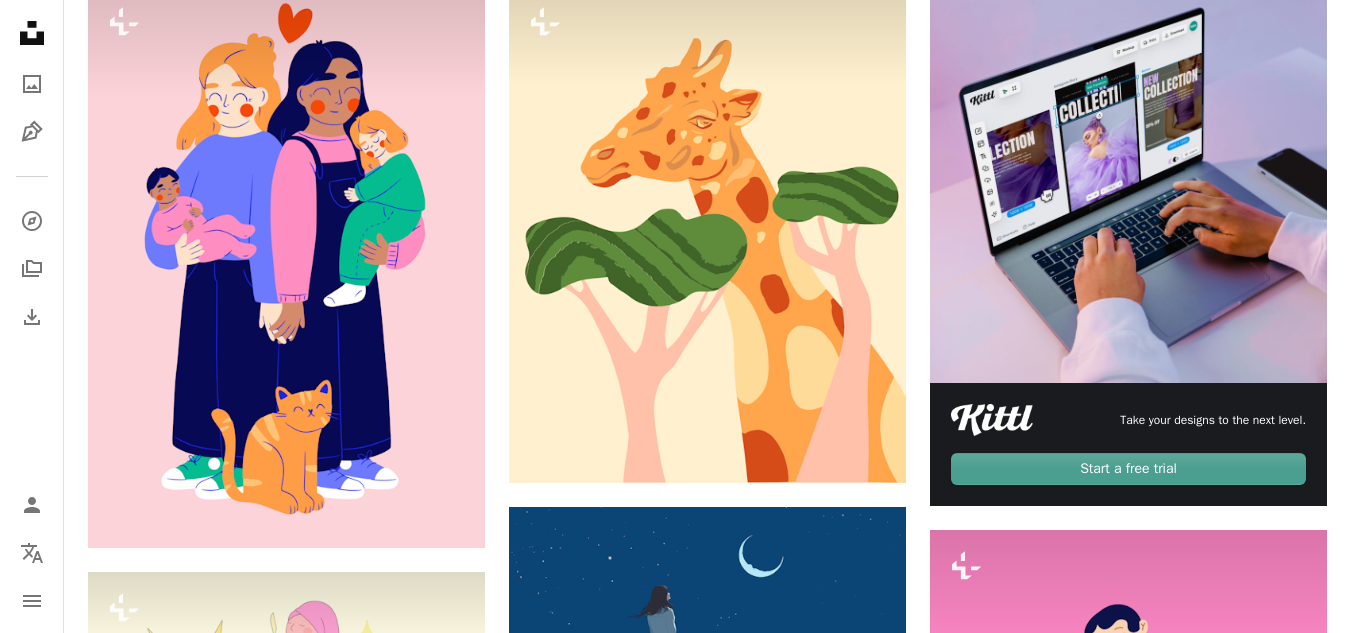 scroll, scrollTop: 0, scrollLeft: 0, axis: both 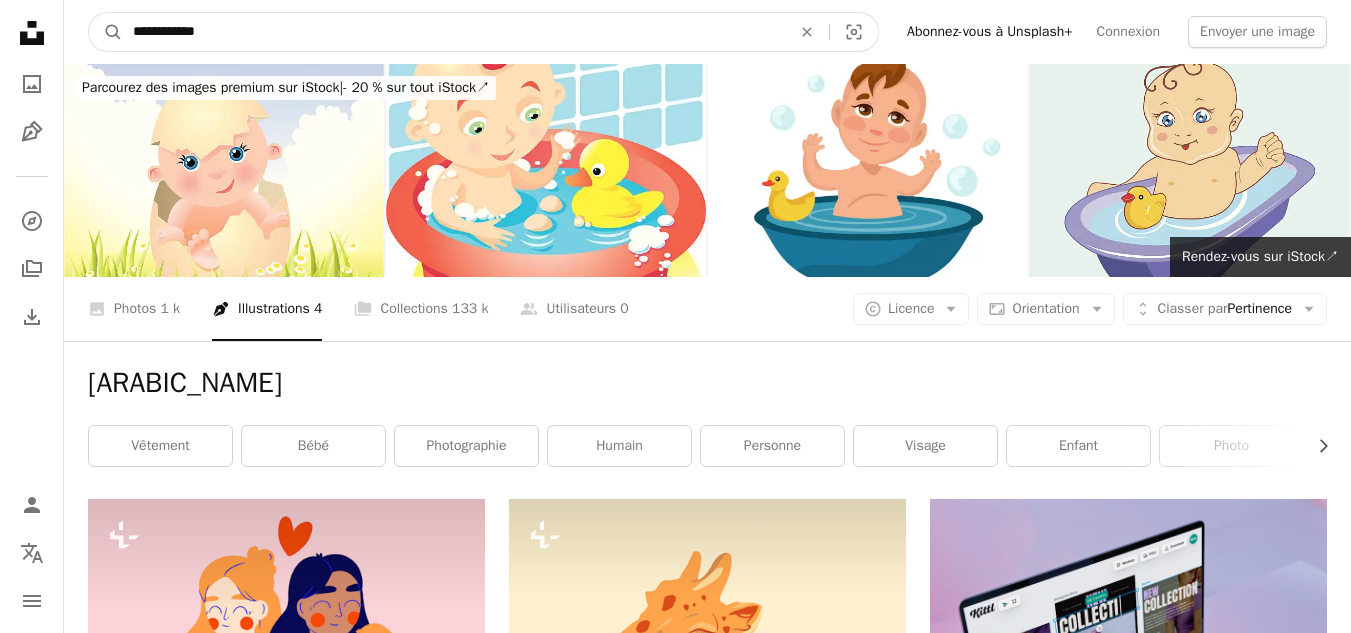 click on "**********" at bounding box center [454, 32] 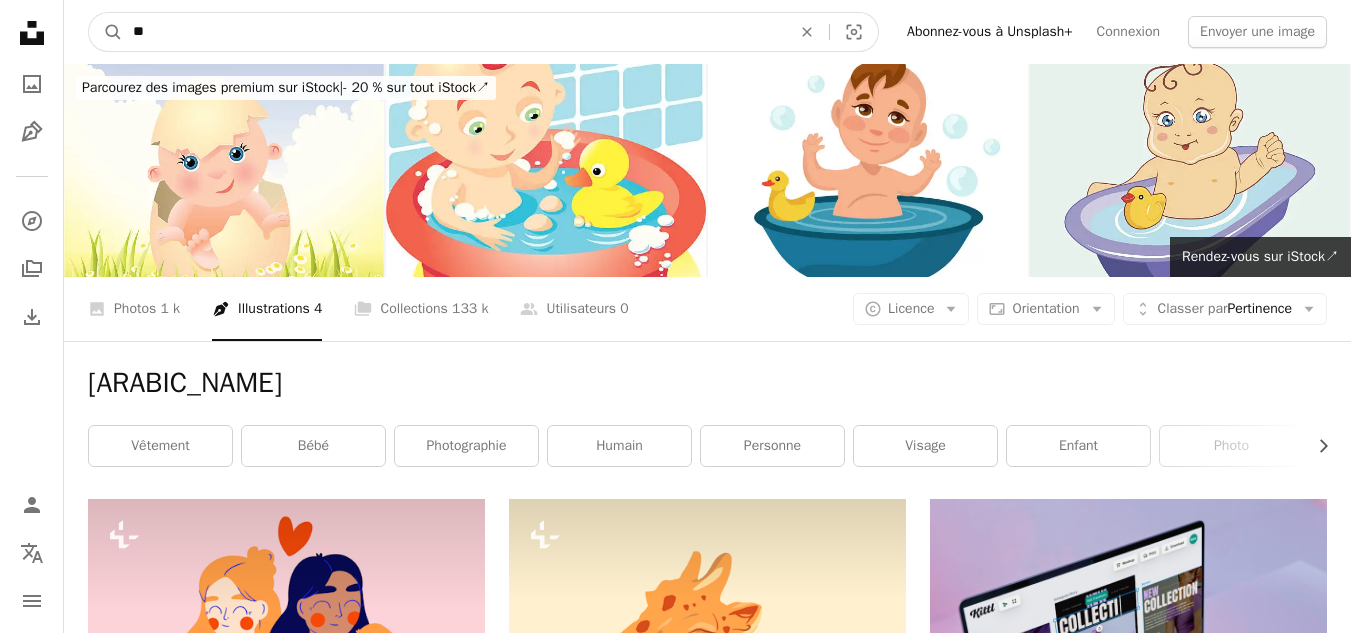 type on "*" 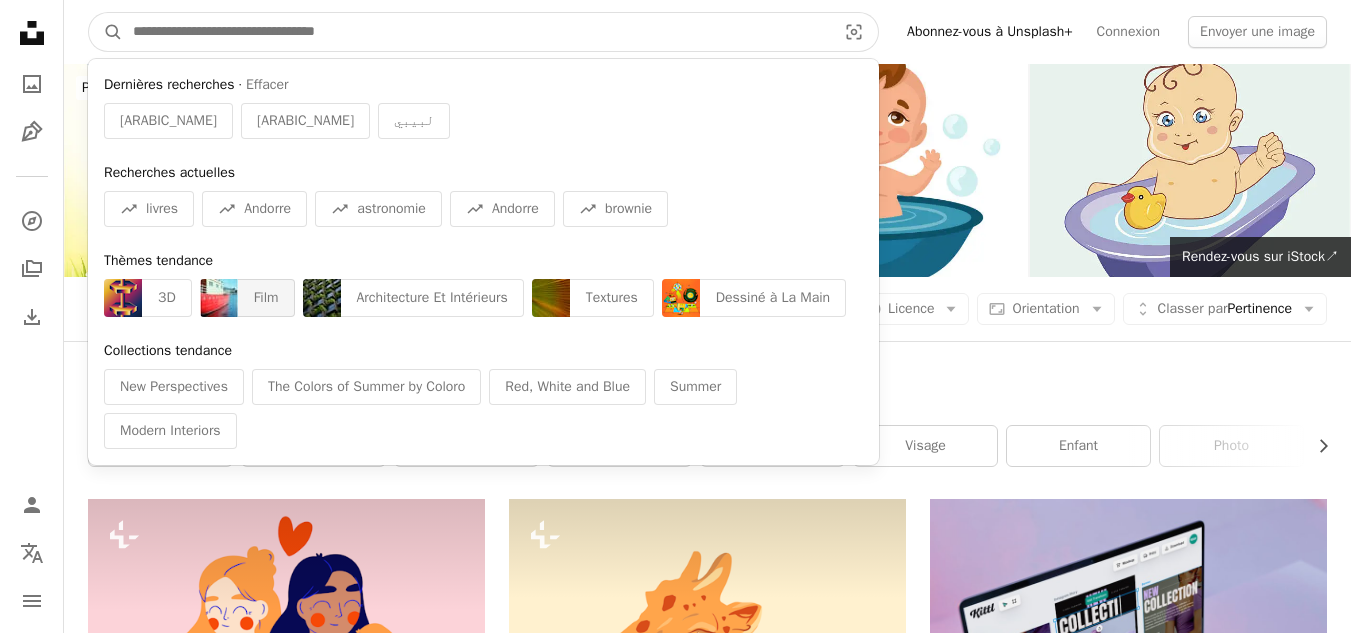 type 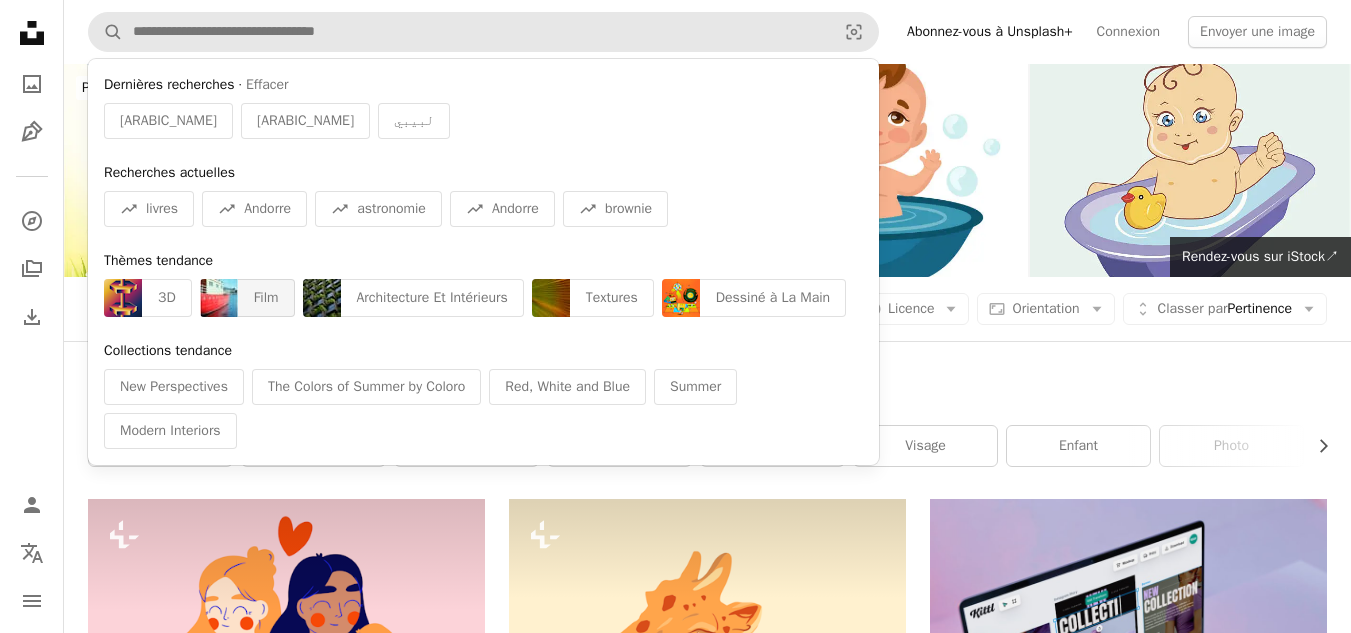 click at bounding box center (219, 298) 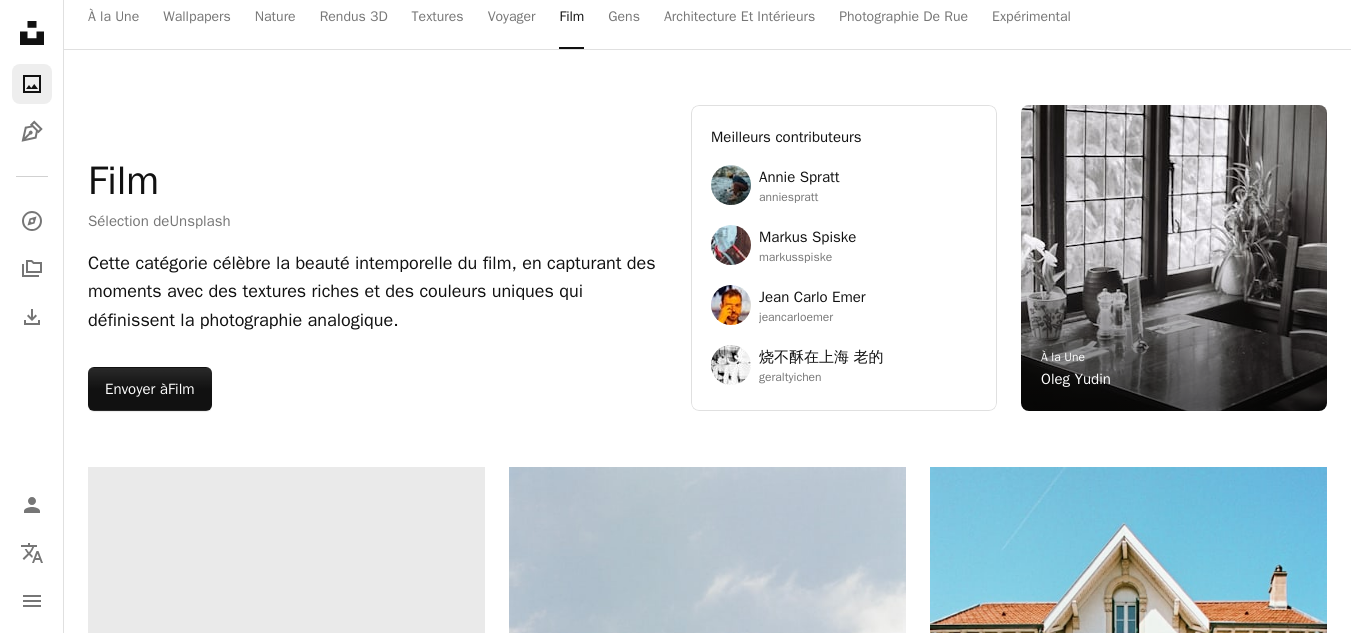 scroll, scrollTop: 0, scrollLeft: 0, axis: both 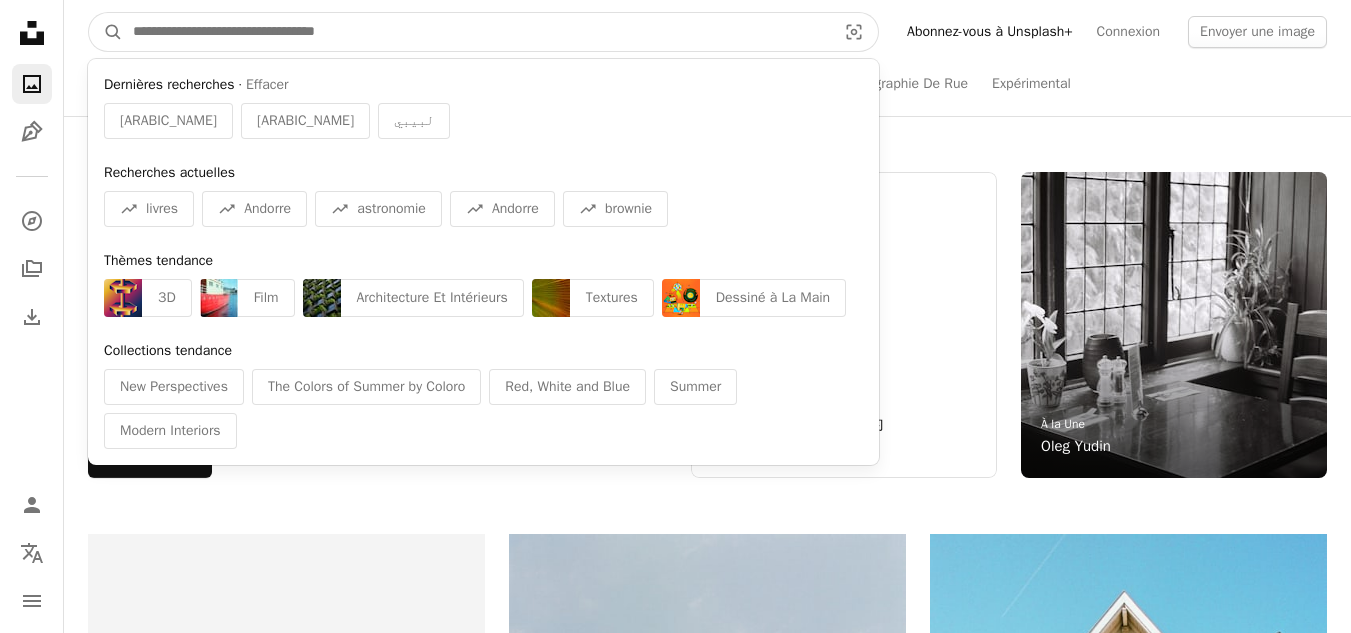 click at bounding box center (476, 32) 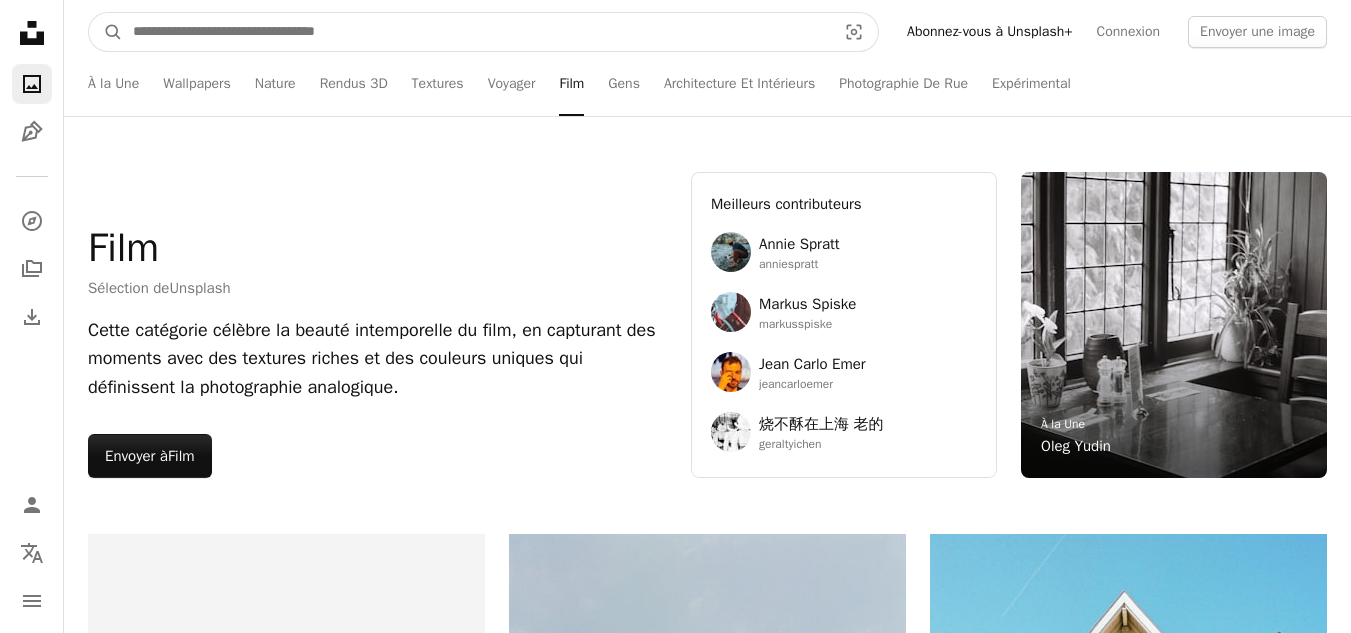 click at bounding box center [476, 32] 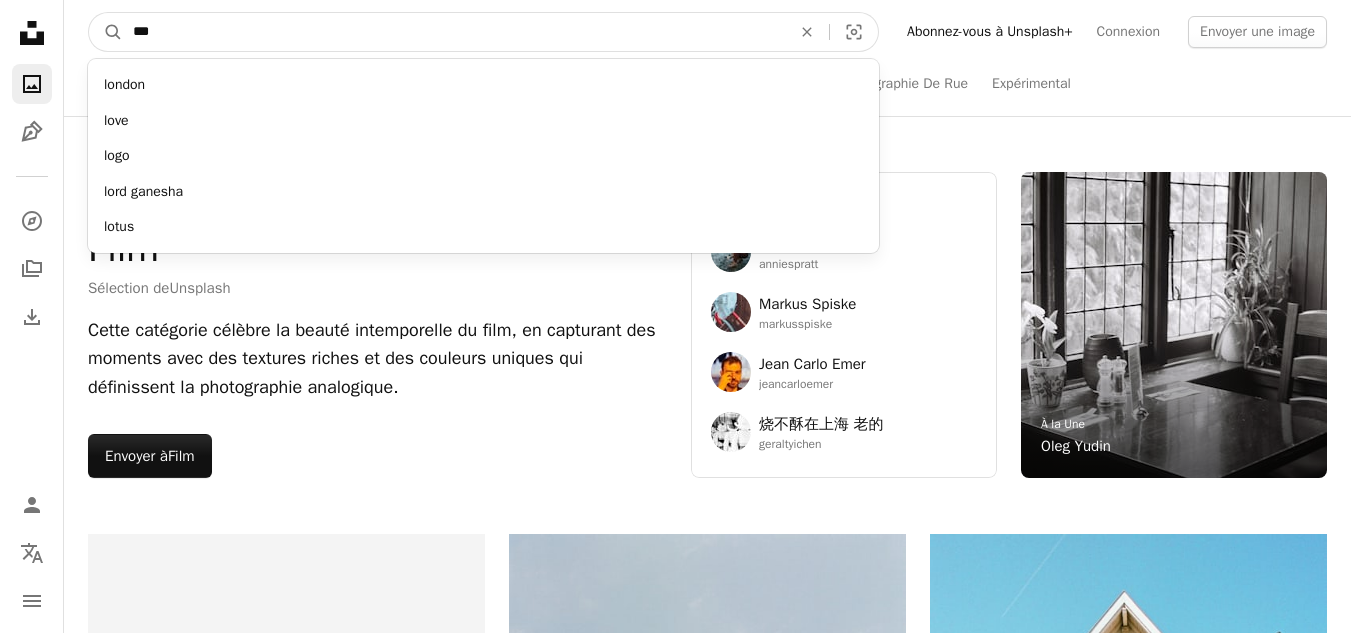 type on "***" 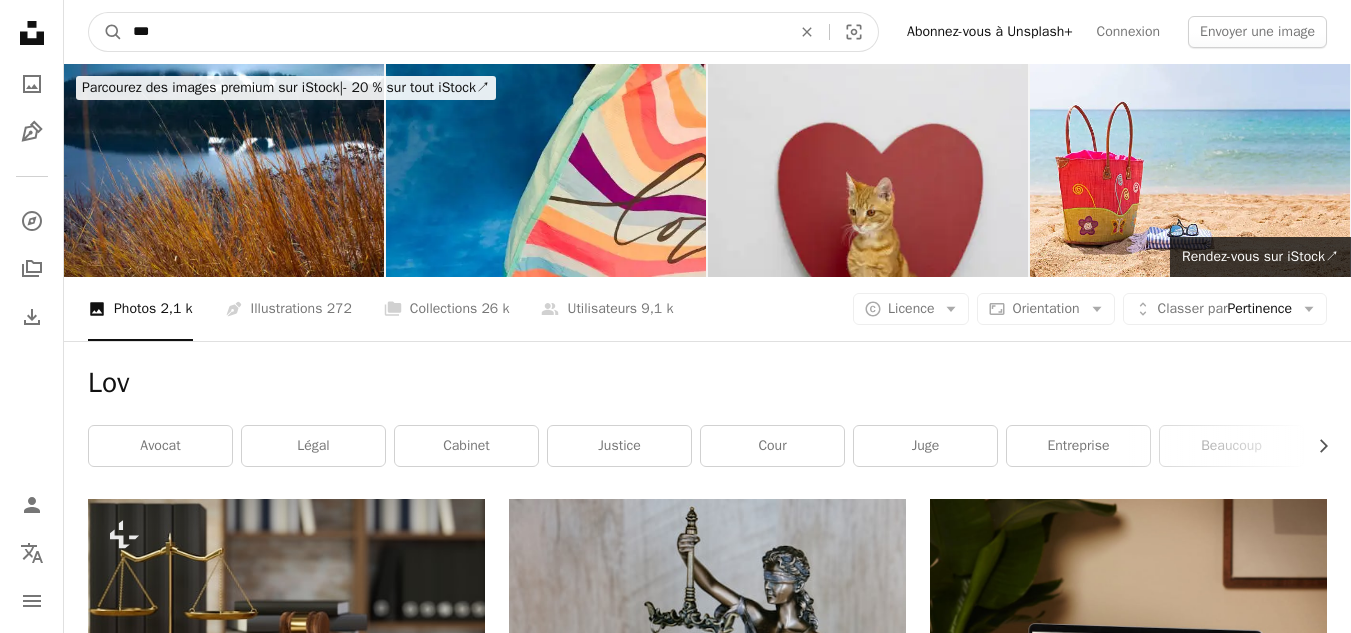 click on "***" at bounding box center (454, 32) 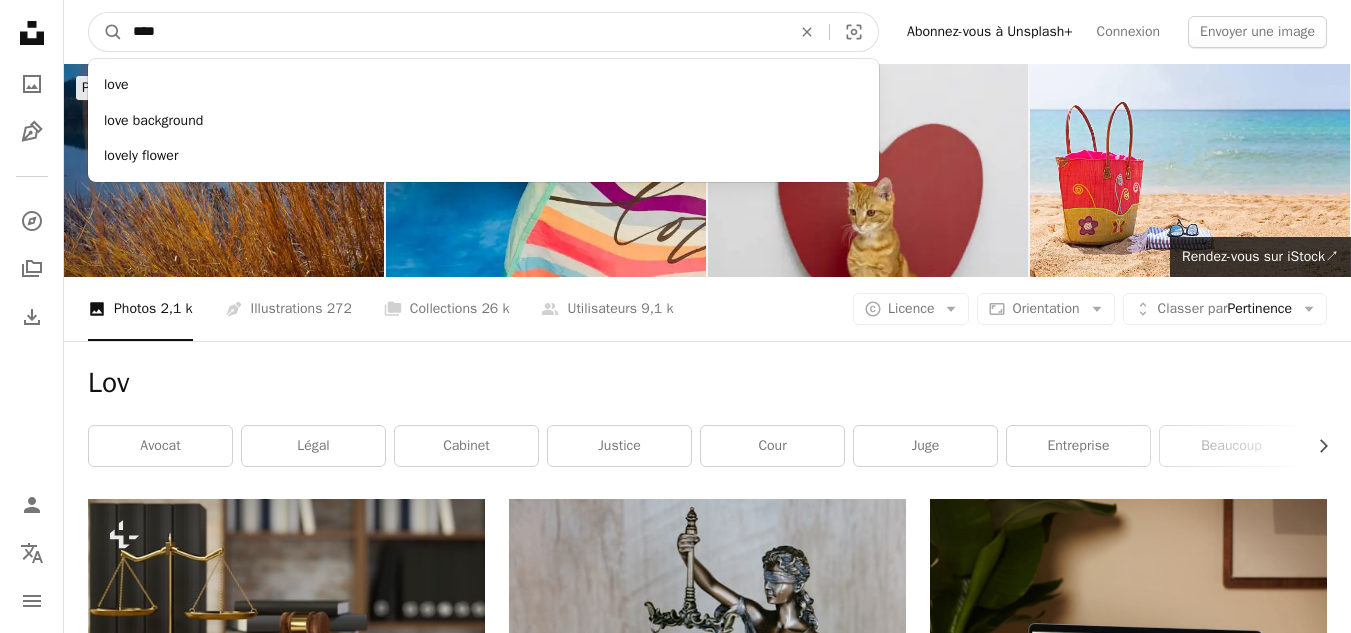 type on "****" 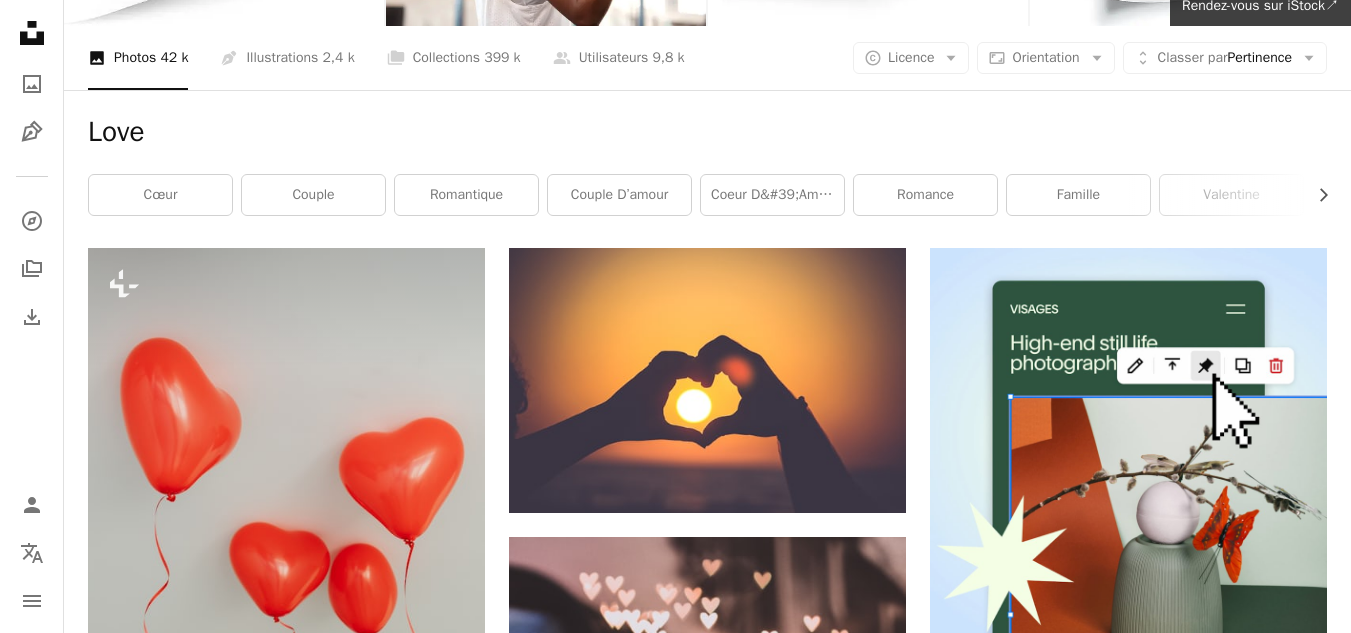 scroll, scrollTop: 0, scrollLeft: 0, axis: both 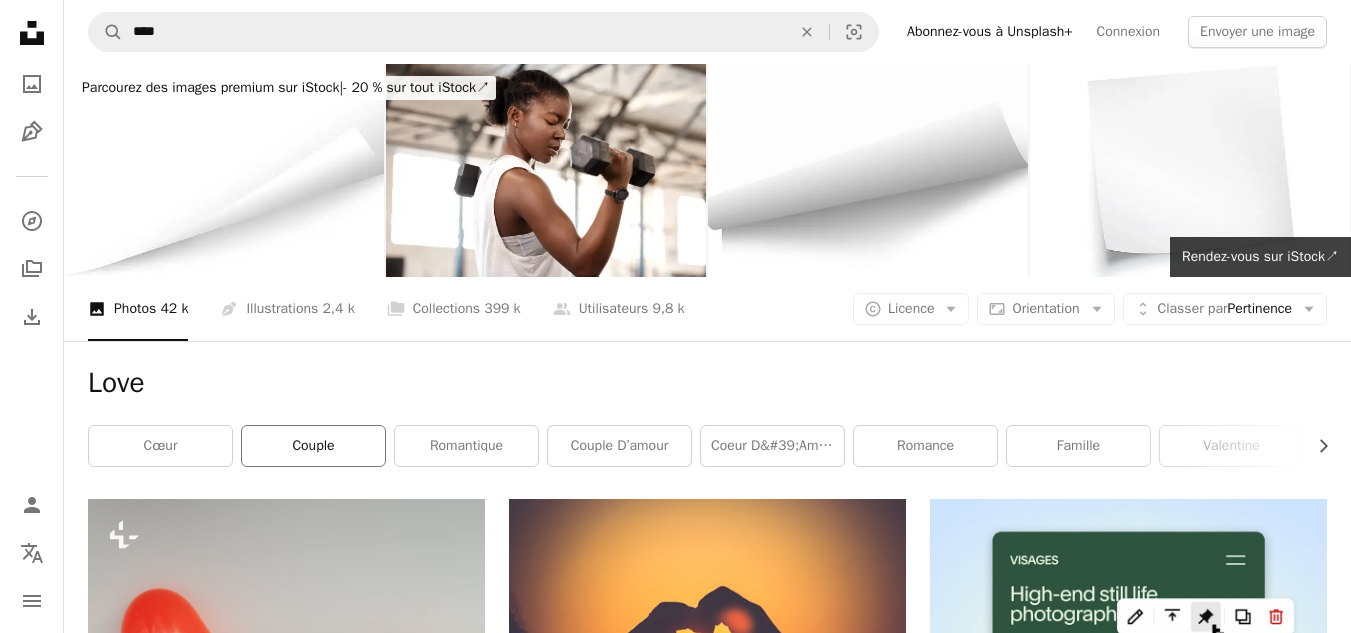 click on "couple" at bounding box center [313, 446] 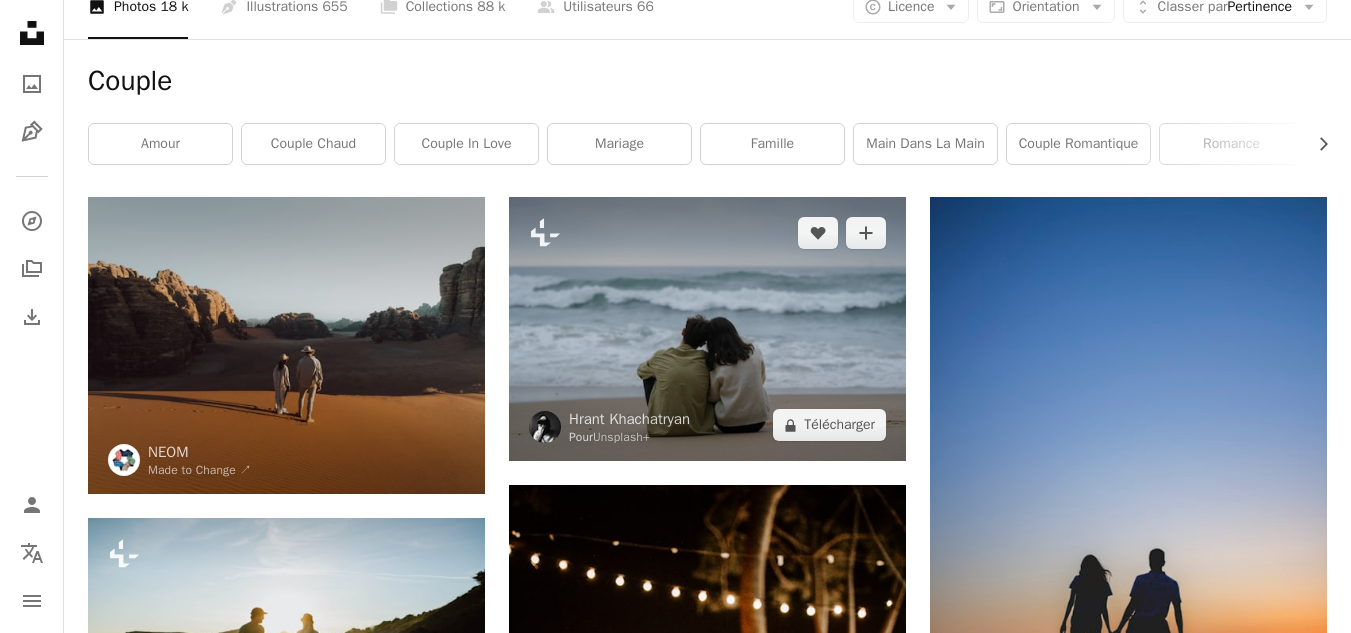 scroll, scrollTop: 0, scrollLeft: 0, axis: both 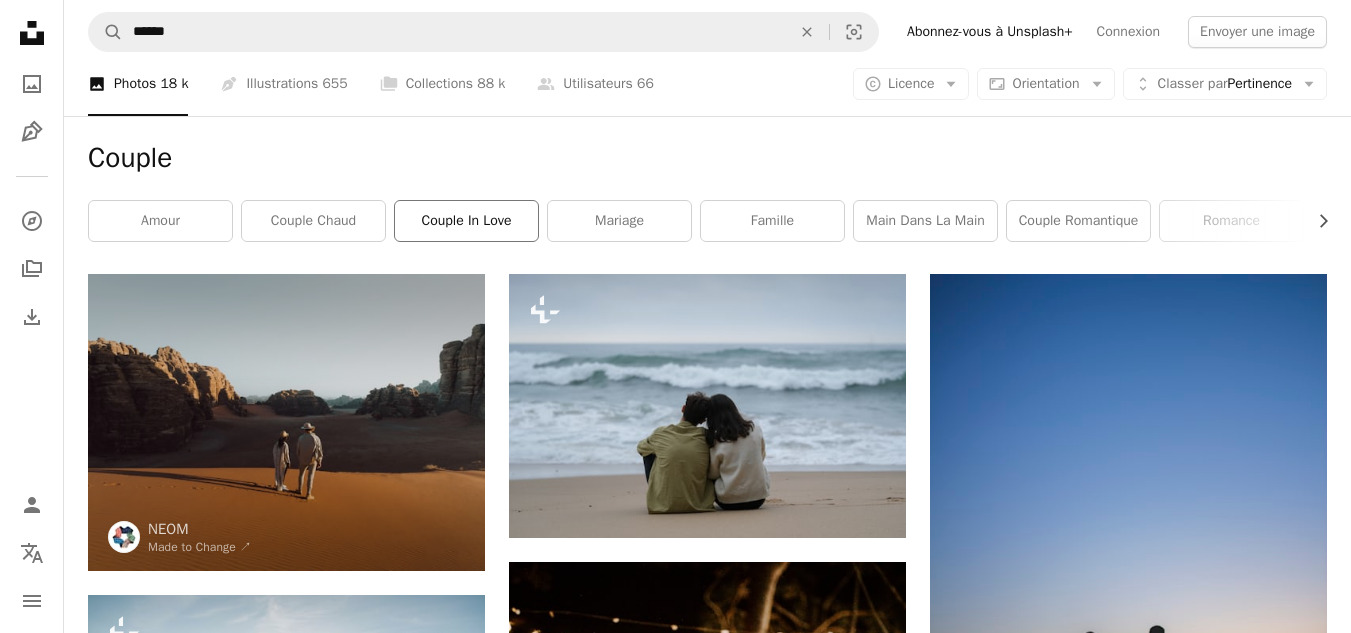 click on "couple in love" at bounding box center (466, 221) 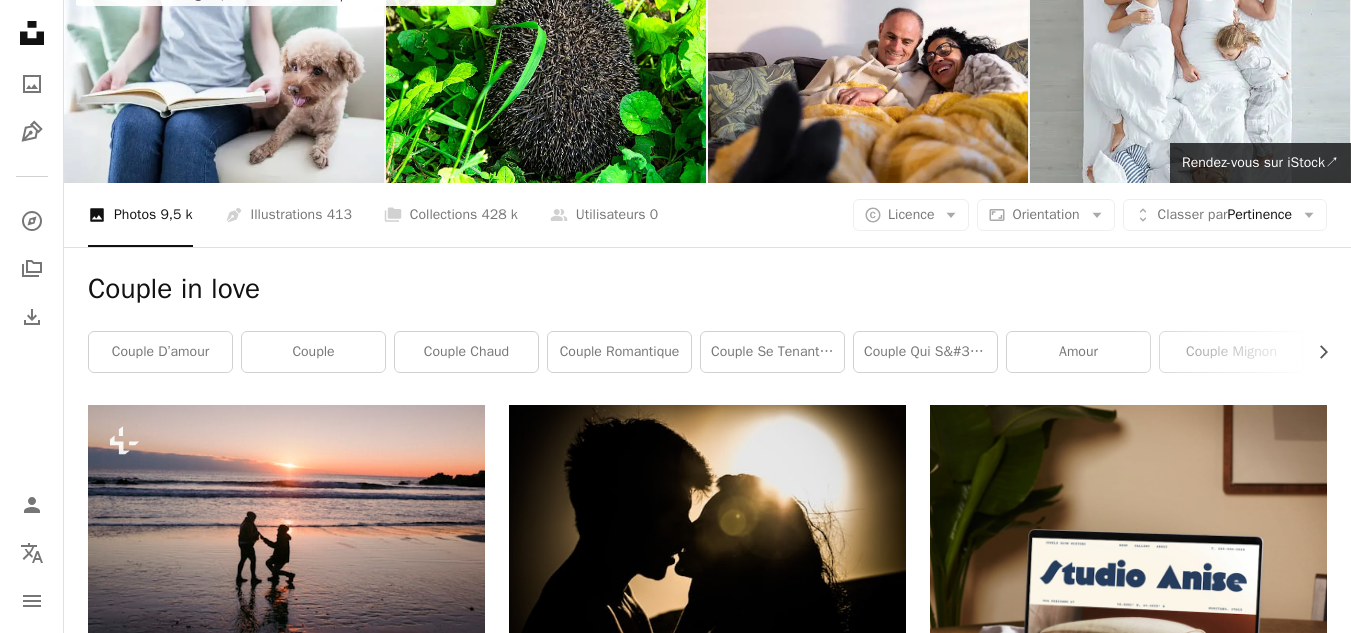 scroll, scrollTop: 75, scrollLeft: 0, axis: vertical 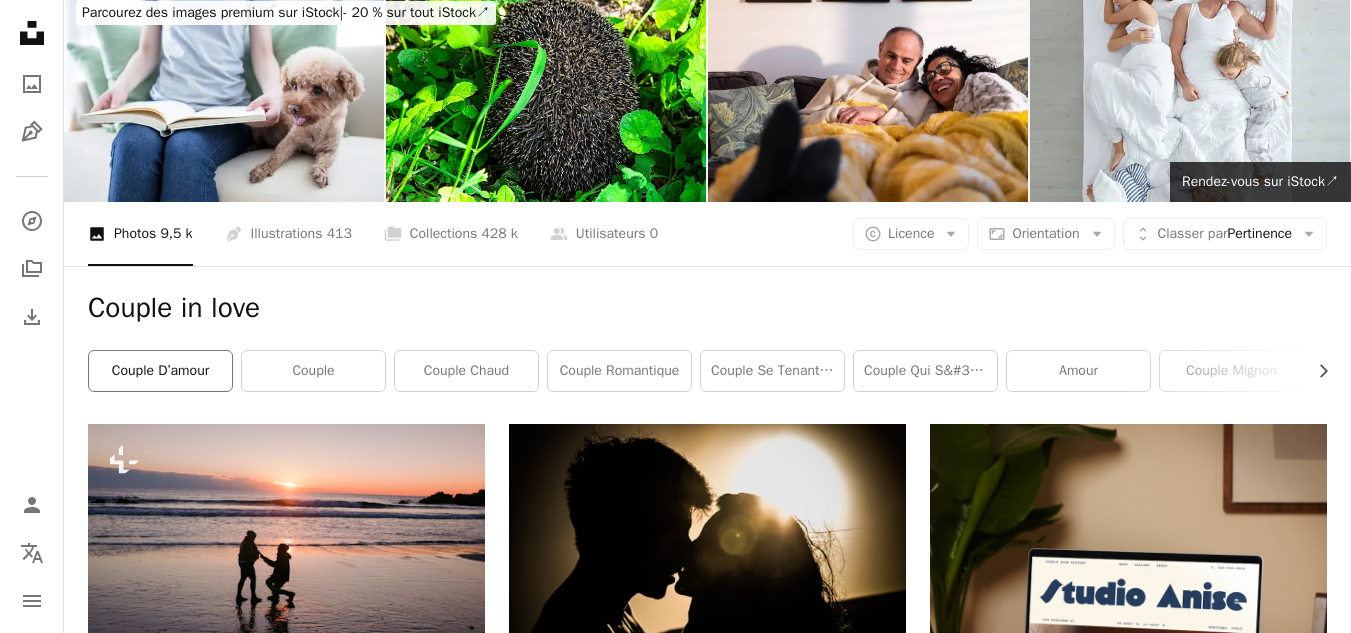 click on "couple d’amour" at bounding box center (160, 371) 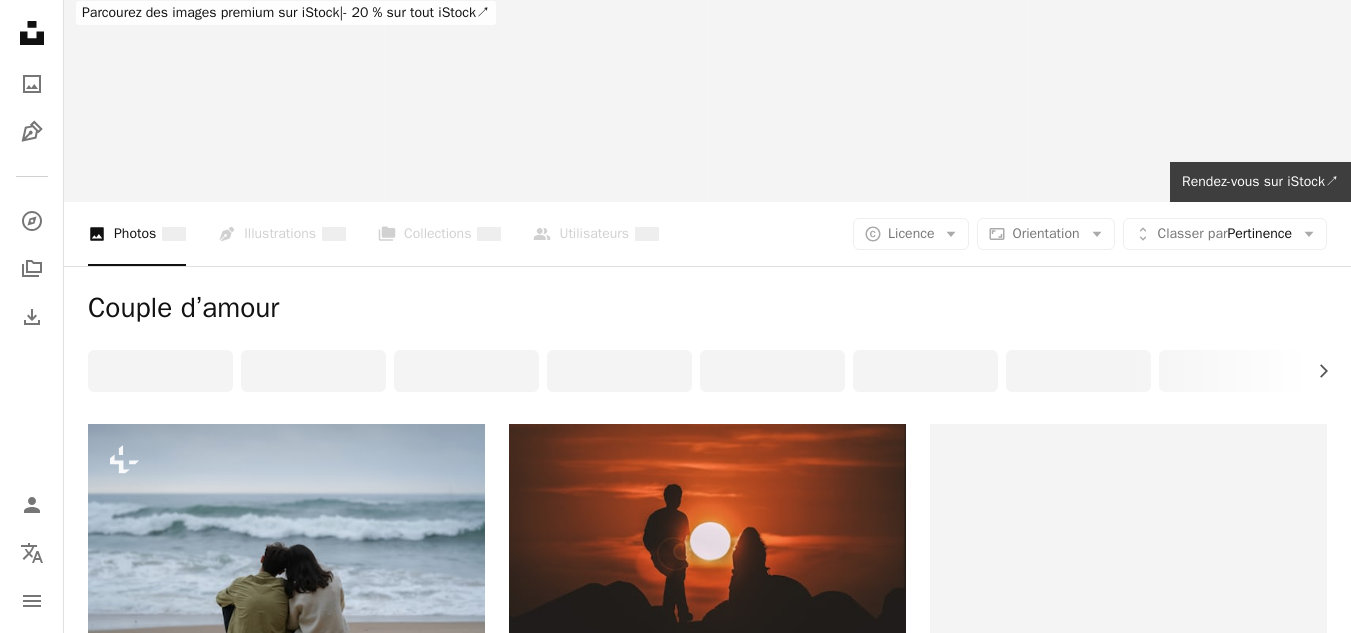 scroll, scrollTop: 0, scrollLeft: 0, axis: both 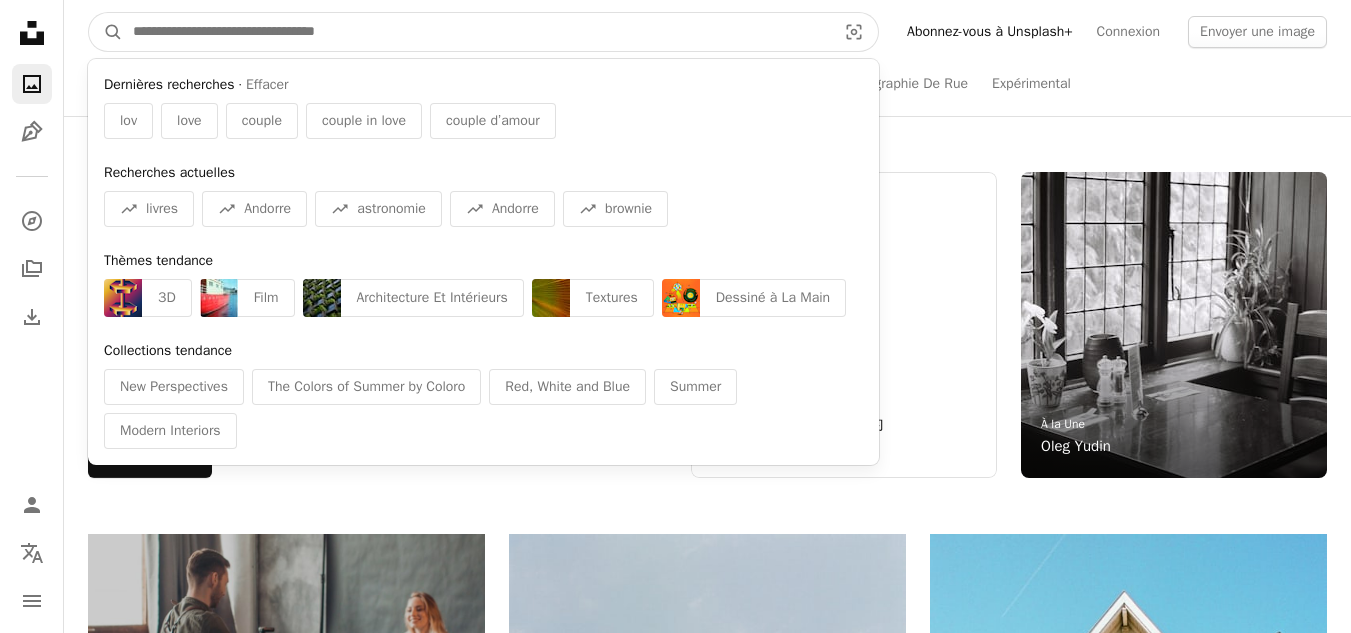 click at bounding box center [476, 32] 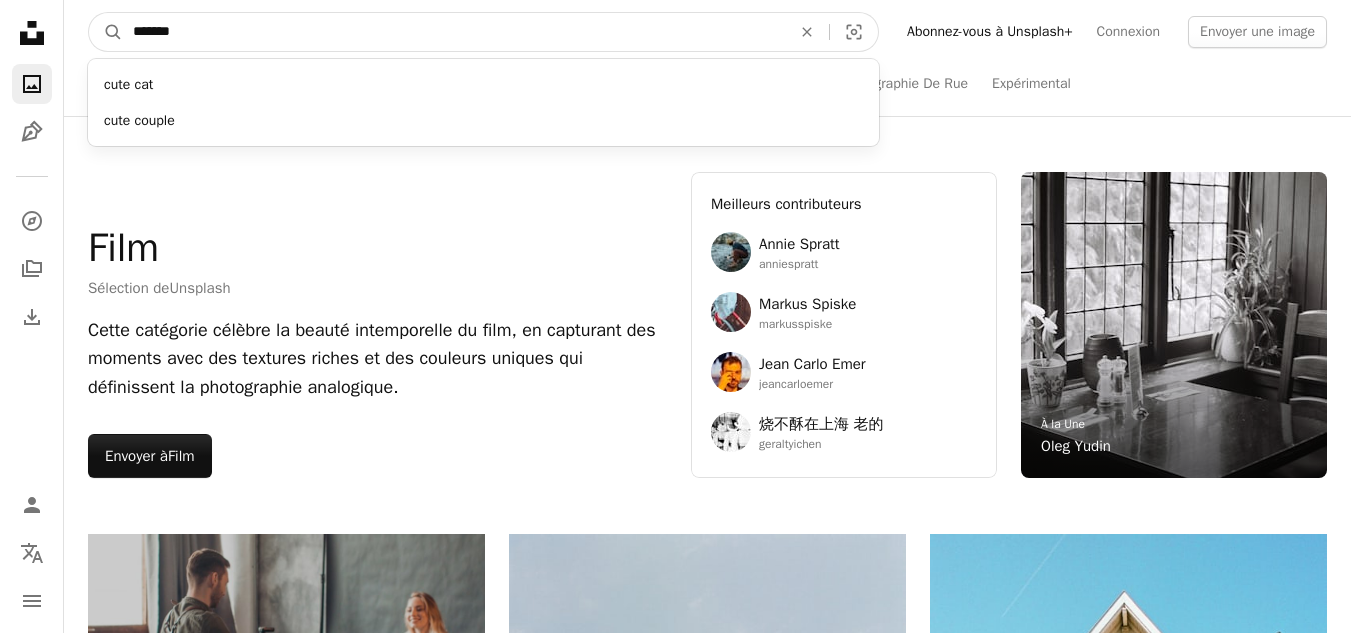 type on "********" 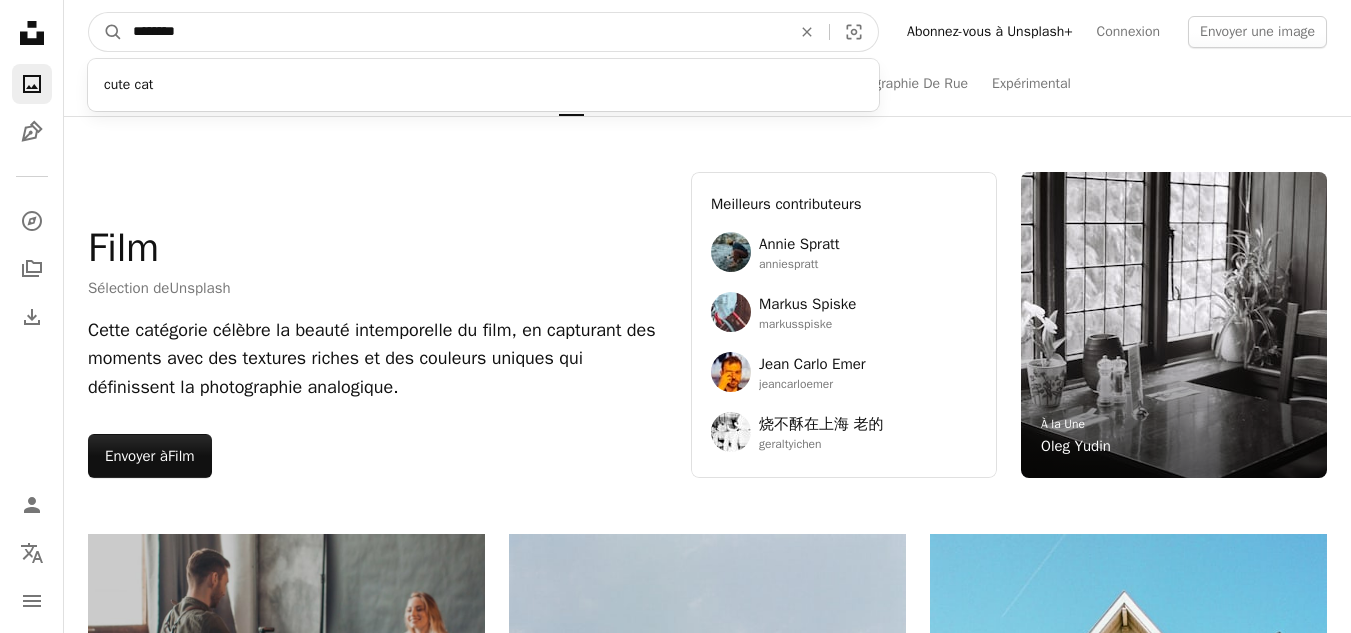 click on "A magnifying glass" at bounding box center [106, 32] 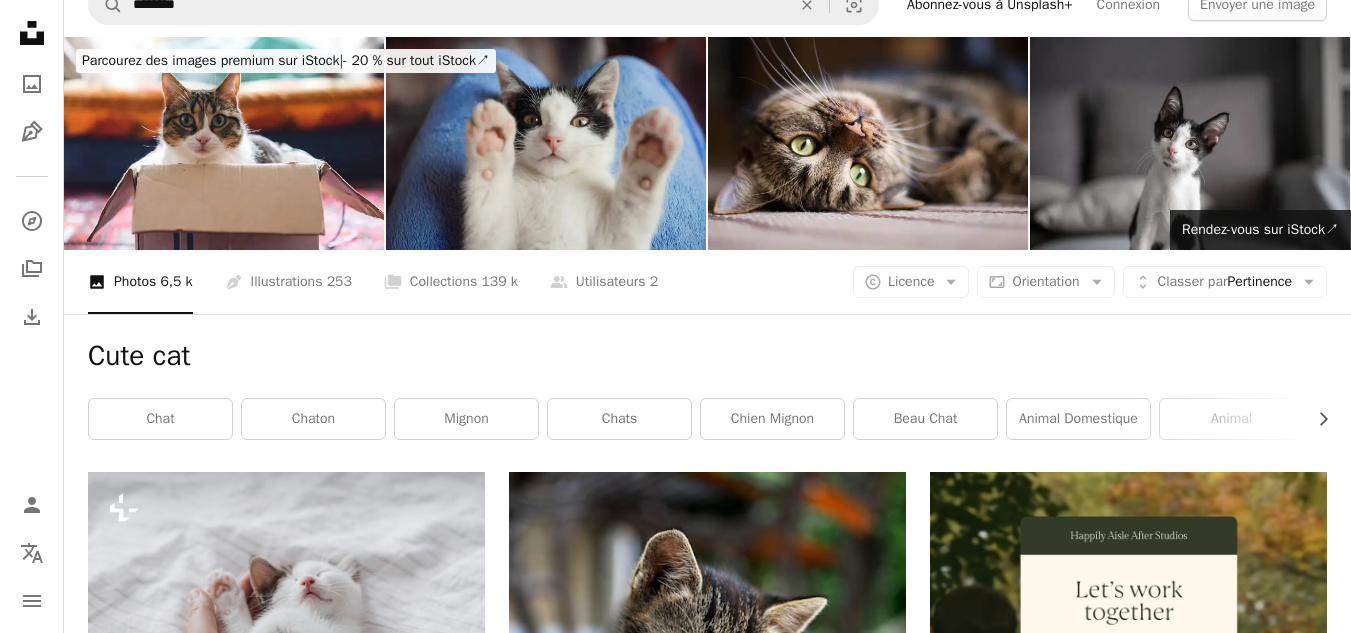 scroll, scrollTop: 0, scrollLeft: 0, axis: both 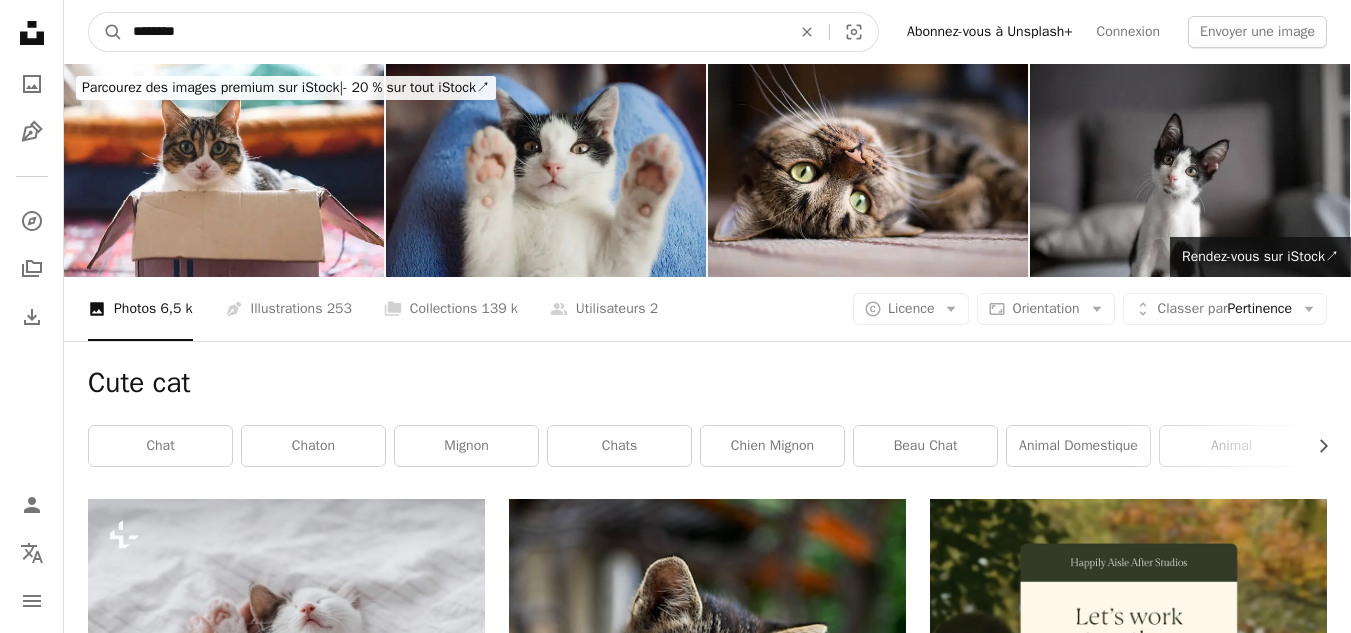 click on "********" at bounding box center (454, 32) 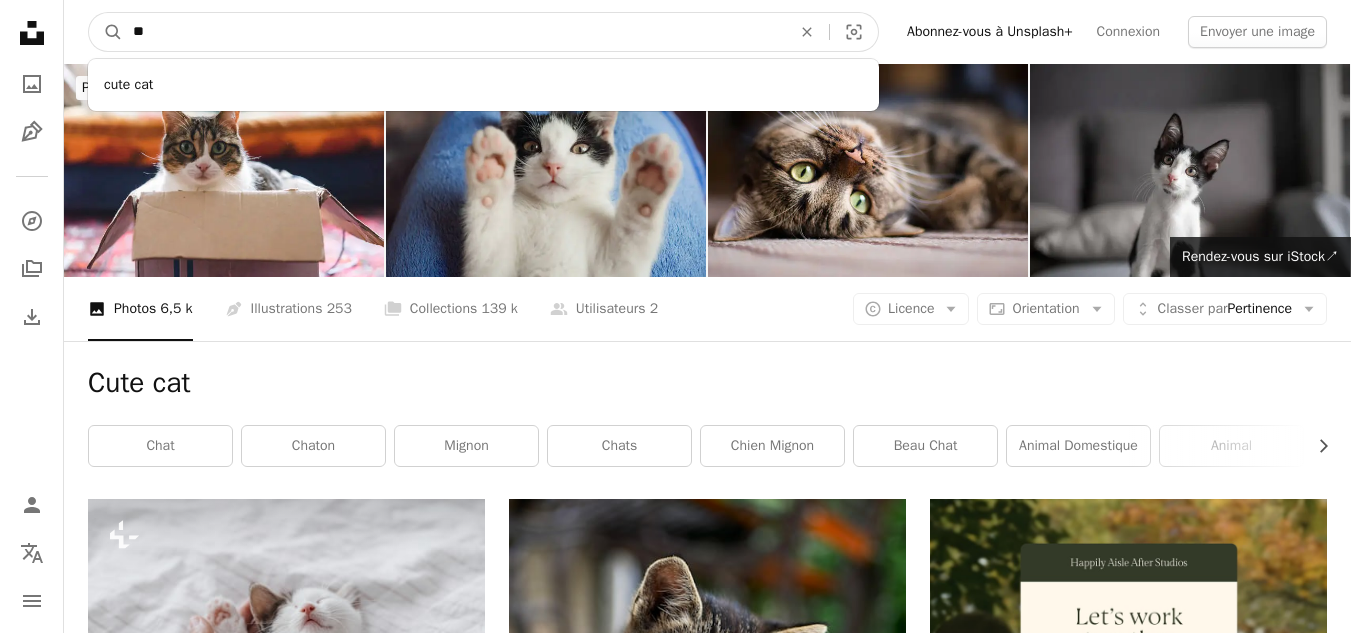 type on "*" 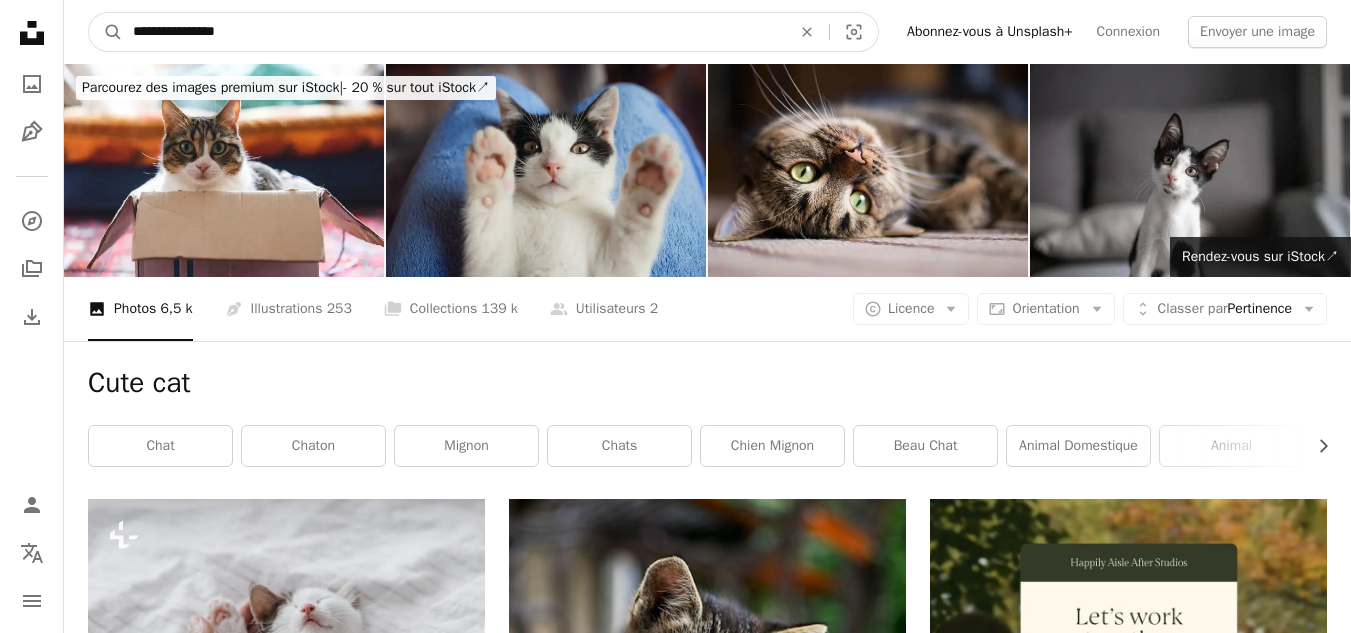 type on "**********" 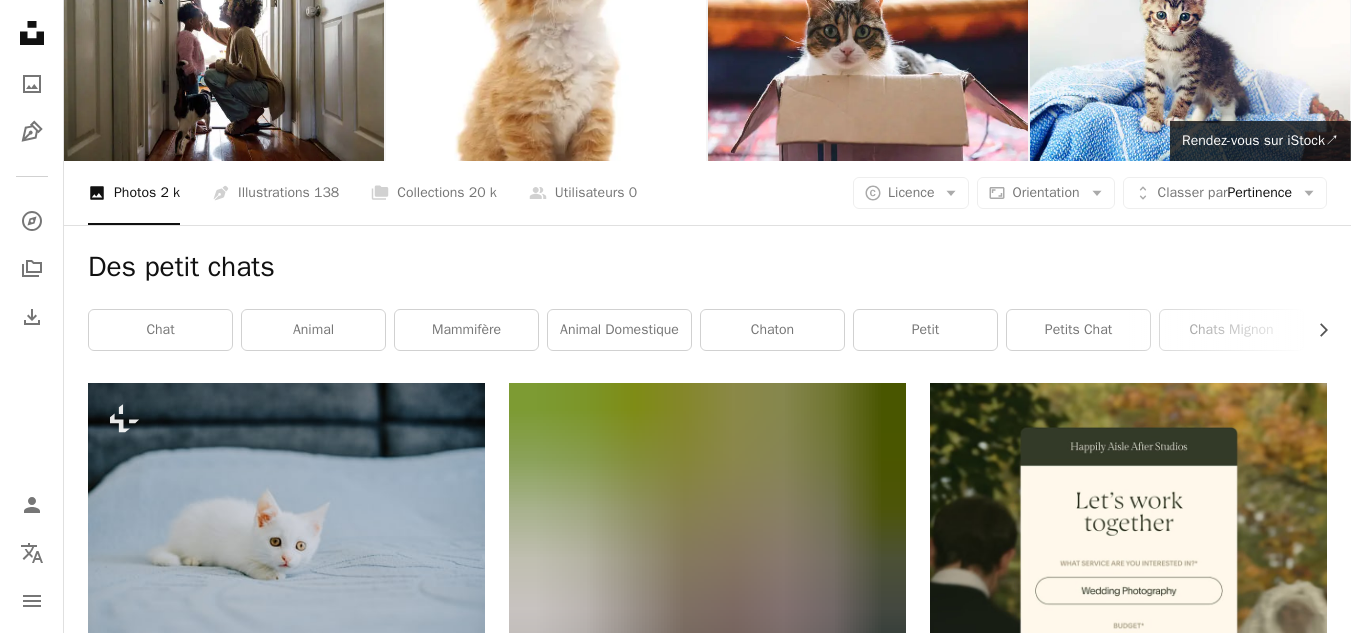 scroll, scrollTop: 0, scrollLeft: 0, axis: both 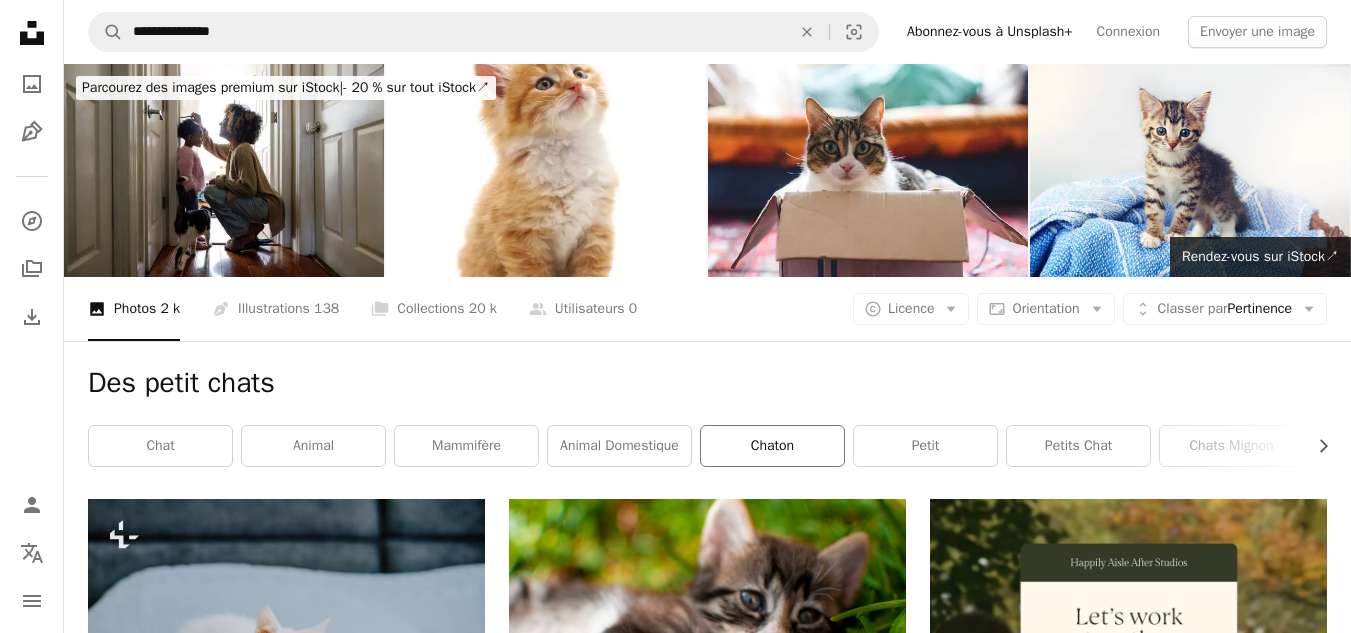 click on "chaton" at bounding box center [772, 446] 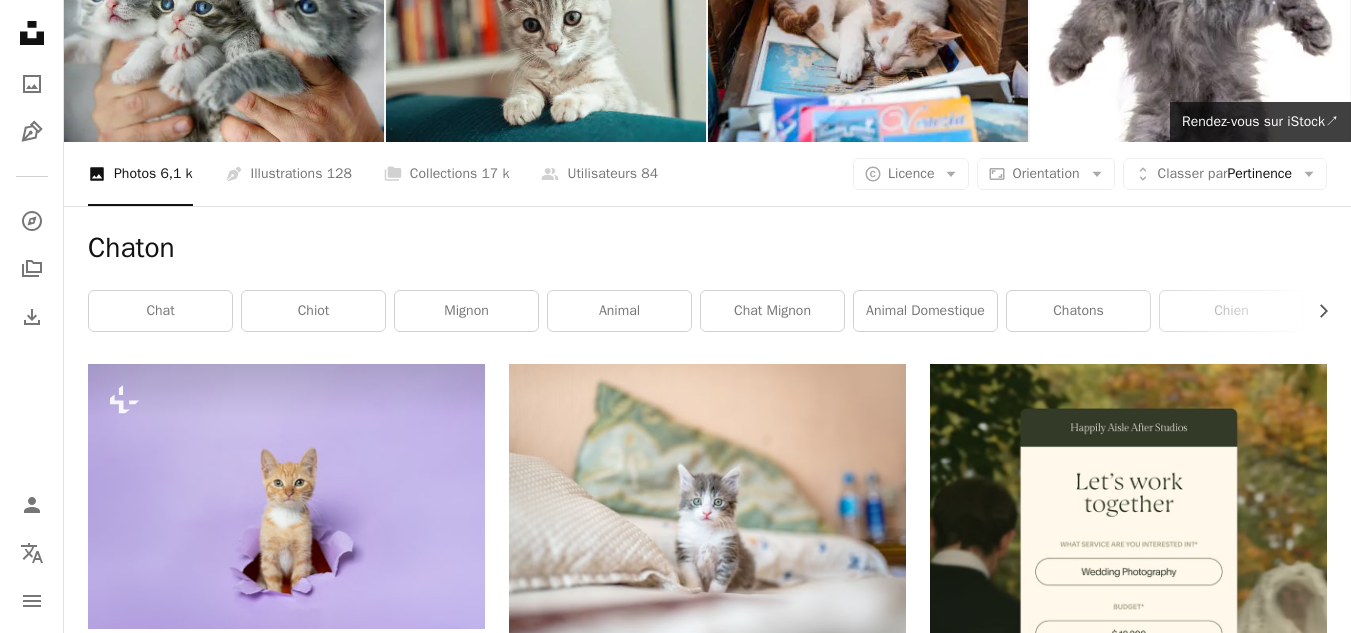scroll, scrollTop: 0, scrollLeft: 0, axis: both 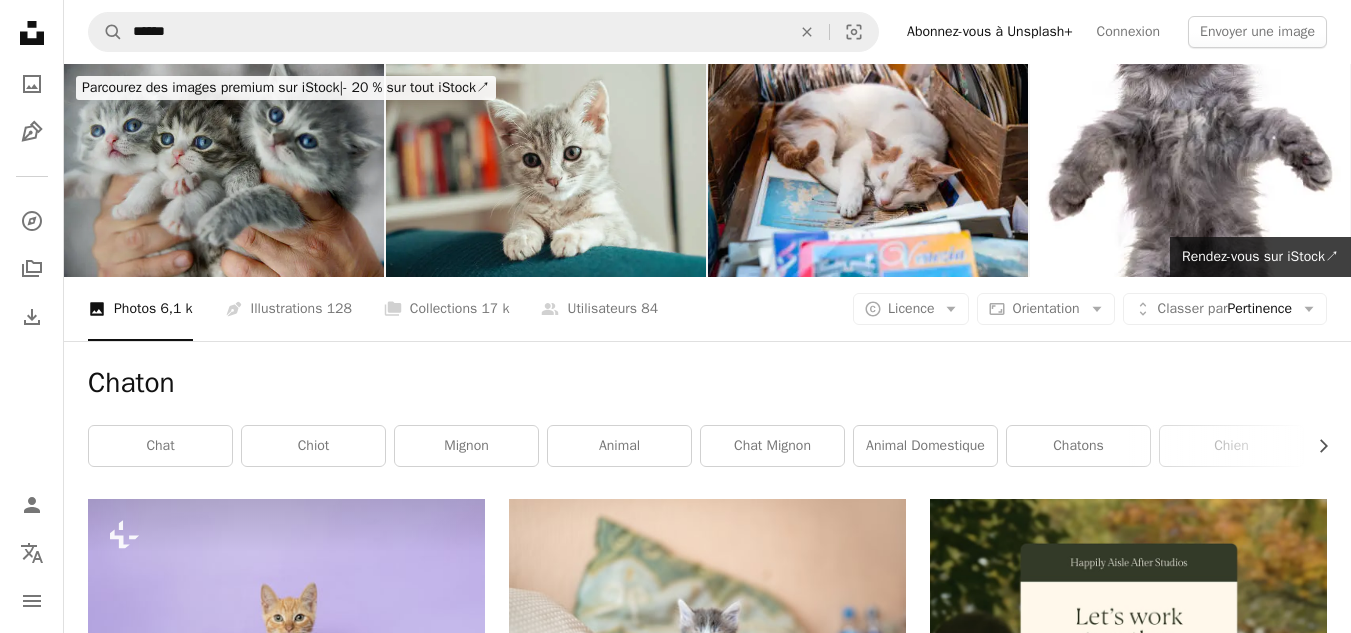 click at bounding box center (224, 170) 